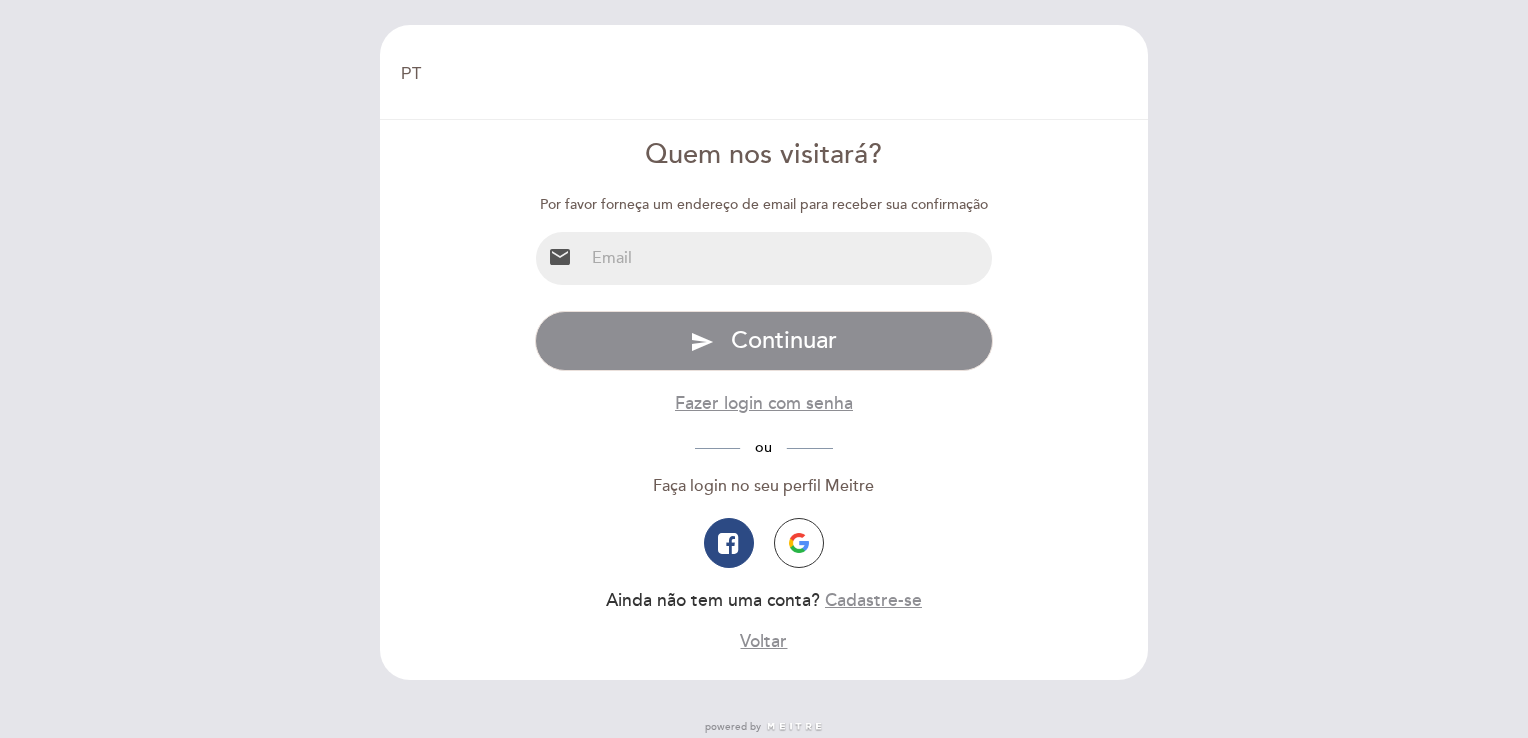 select on "pt" 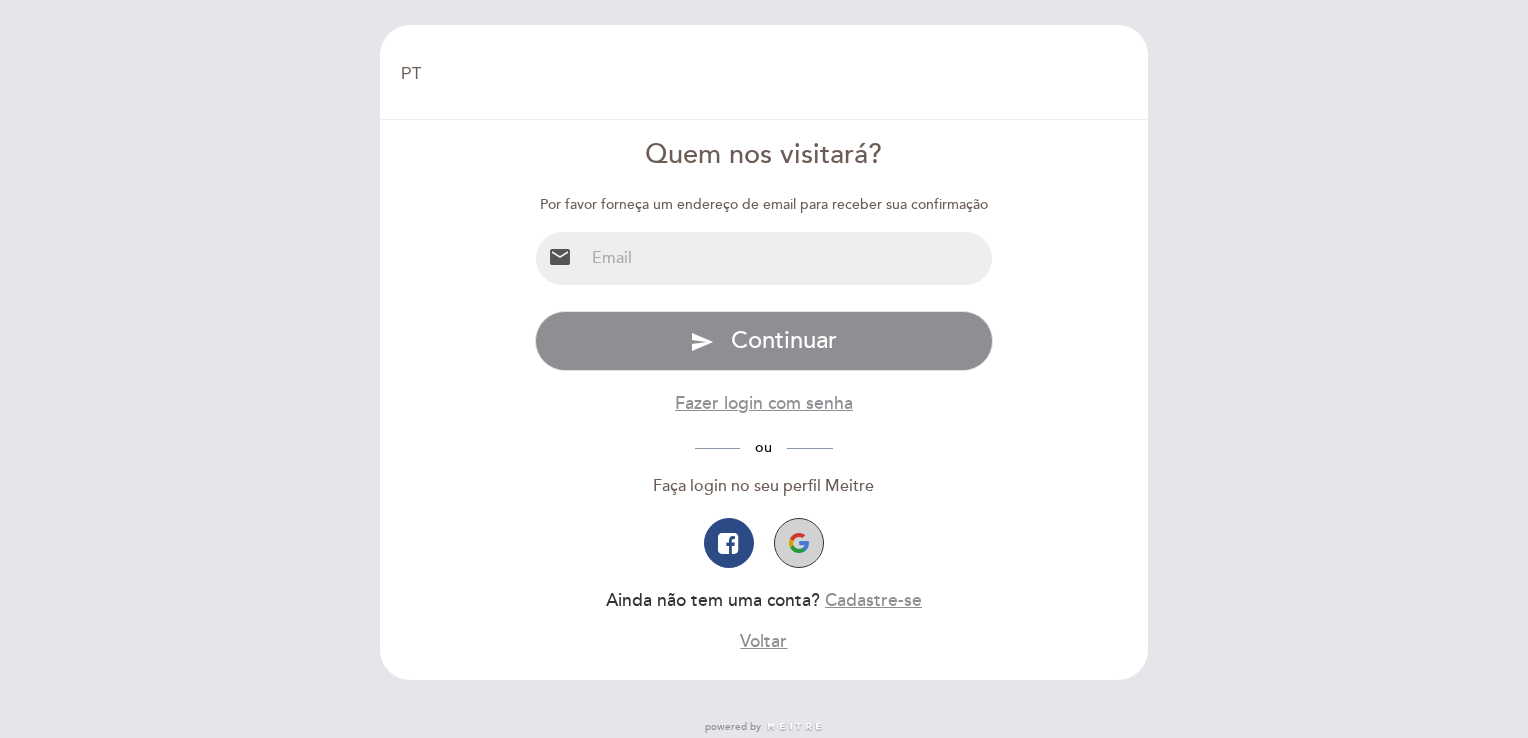 click at bounding box center (799, 543) 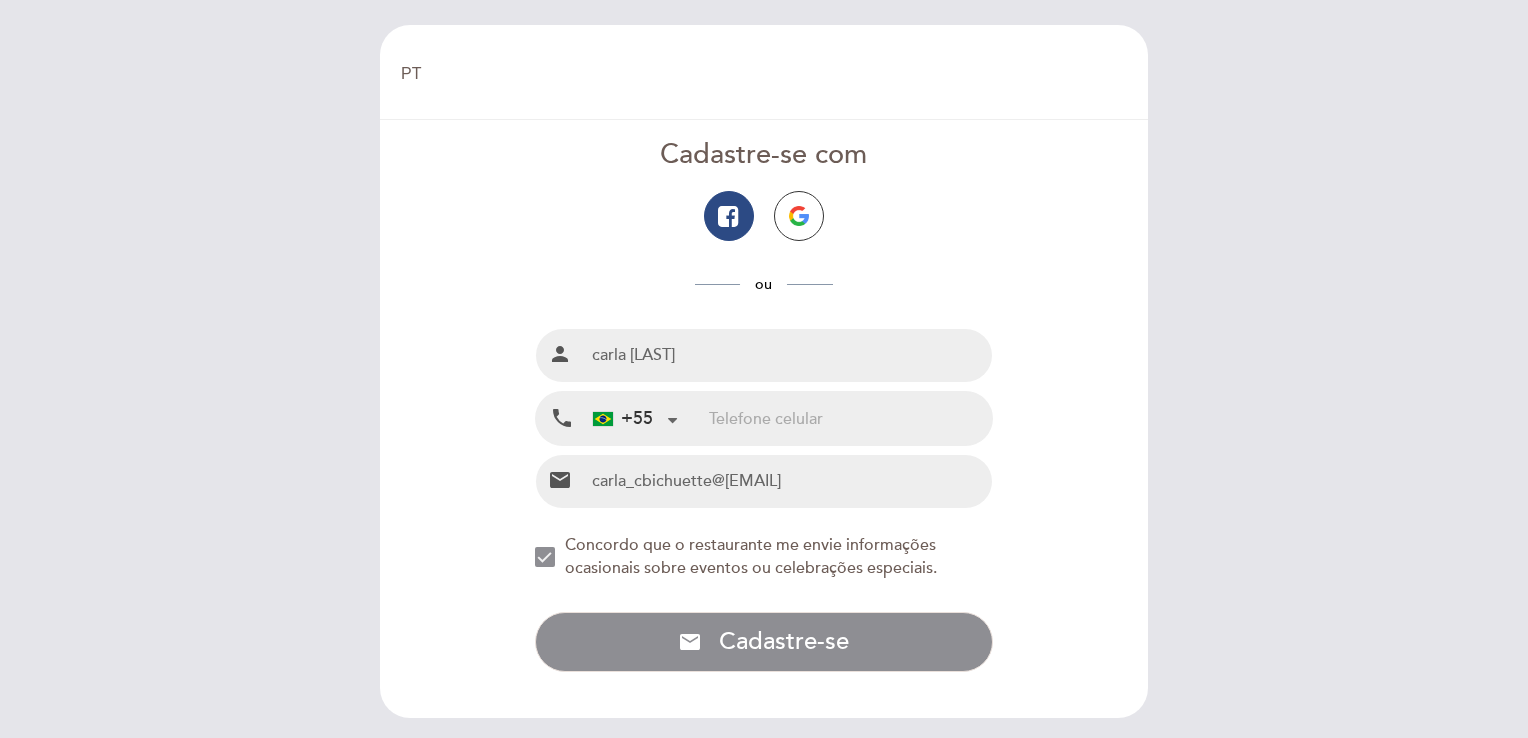 click at bounding box center (850, 418) 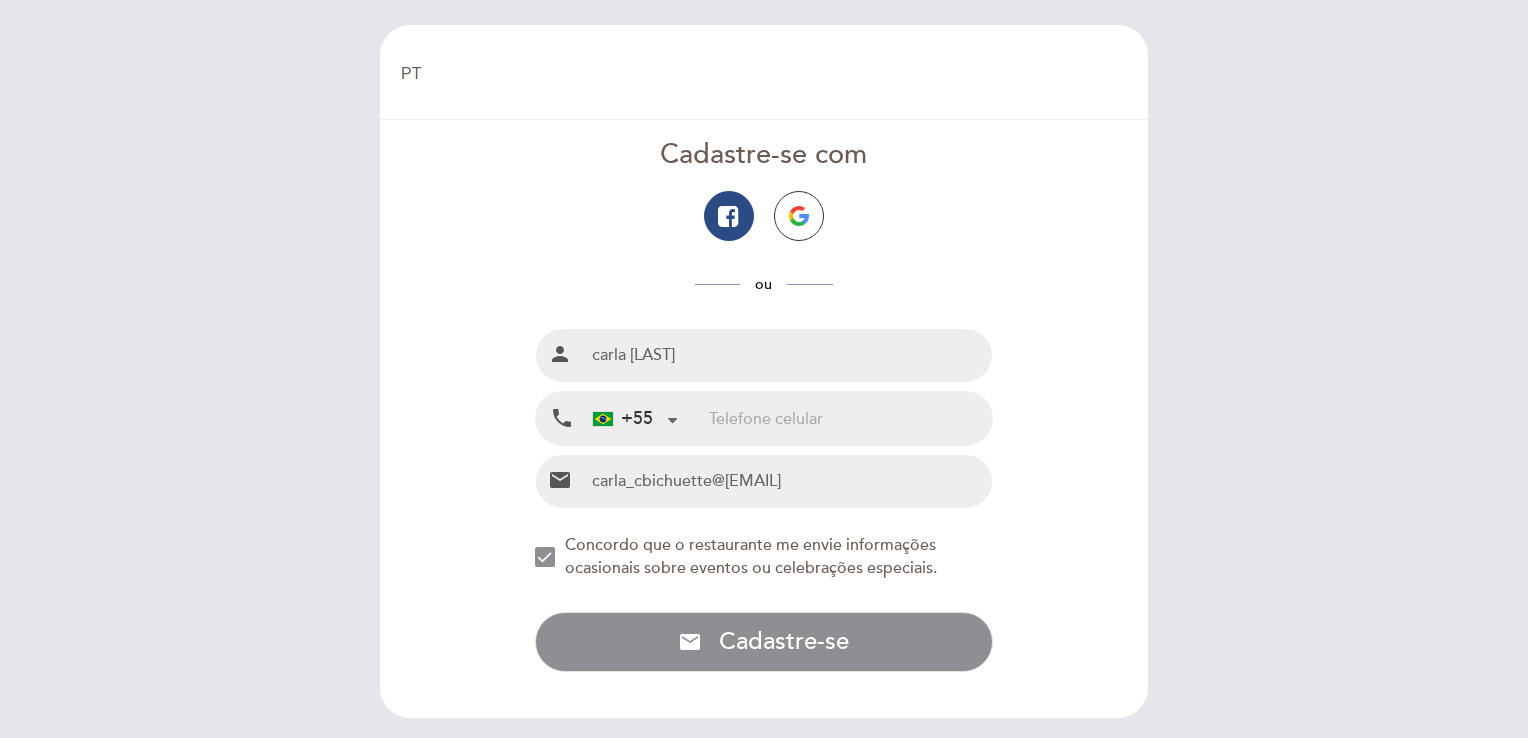 type on "16991550385" 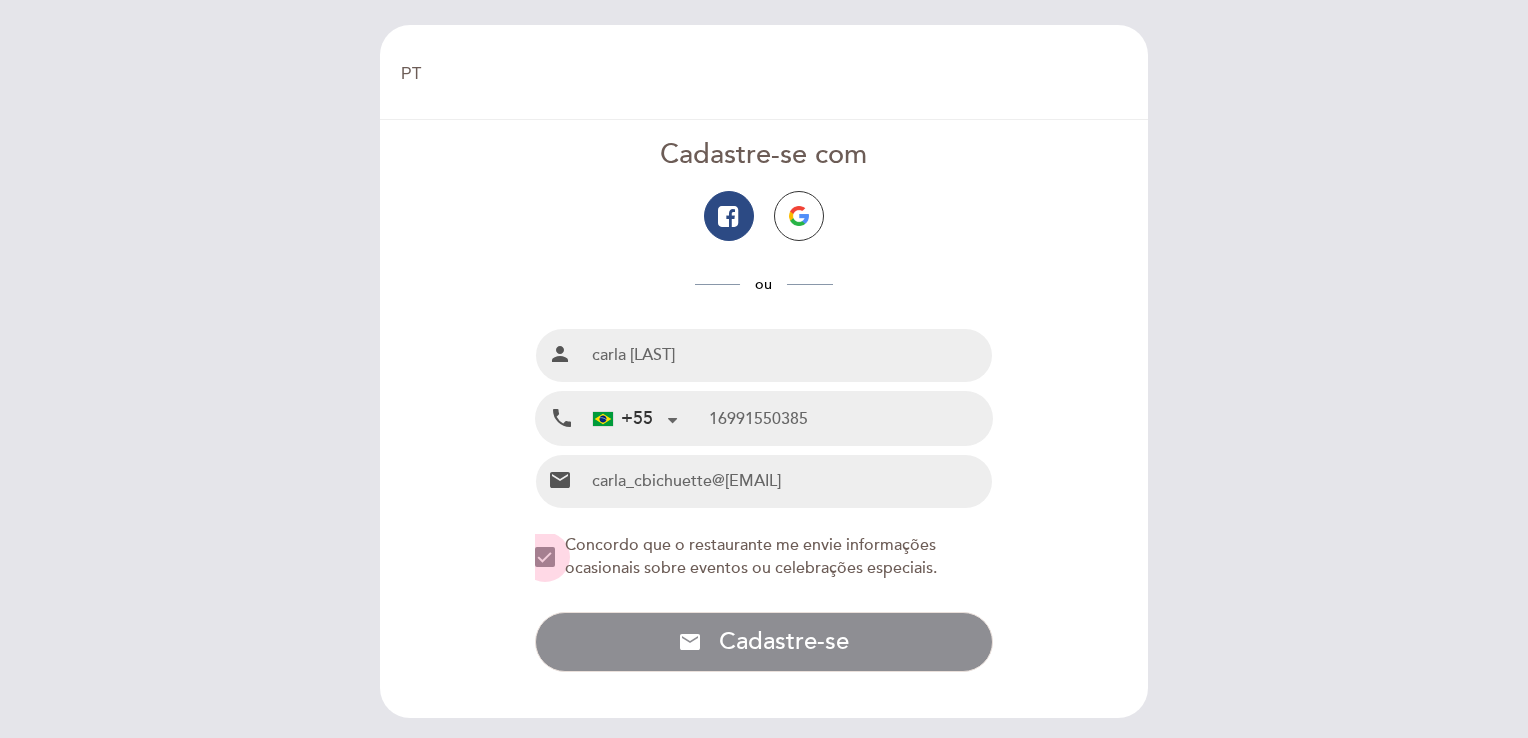 click at bounding box center (545, 557) 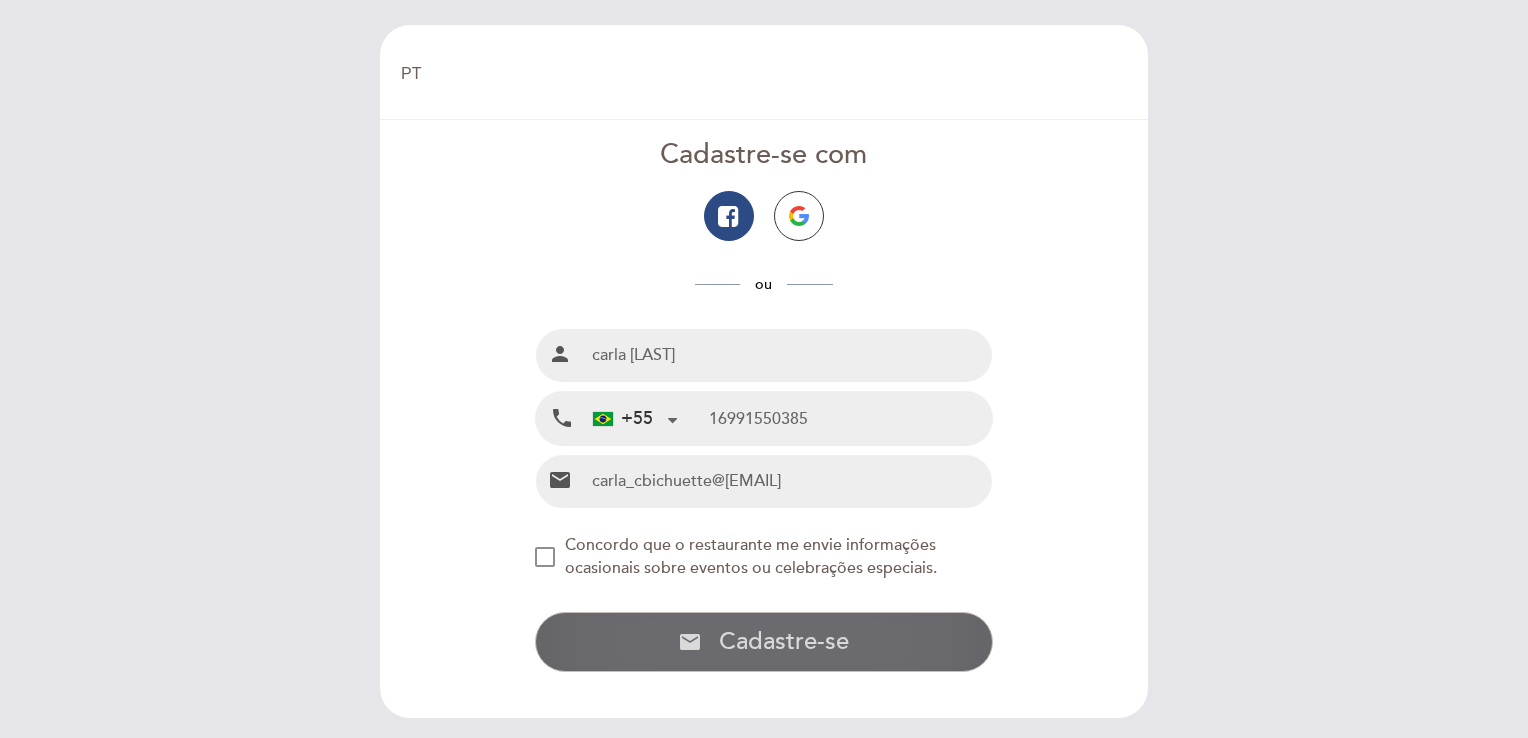 click on "Cadastre-se" at bounding box center (784, 641) 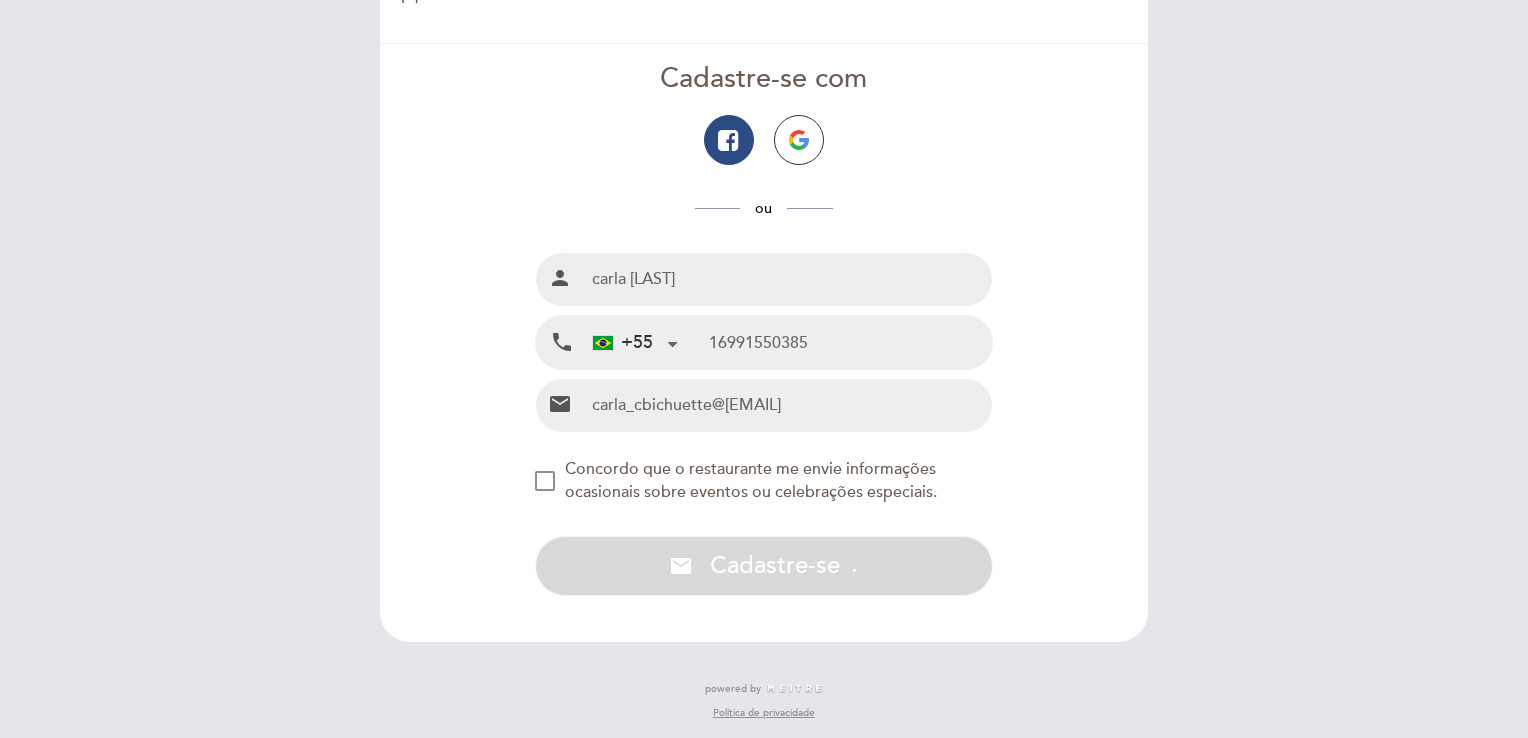 scroll, scrollTop: 77, scrollLeft: 0, axis: vertical 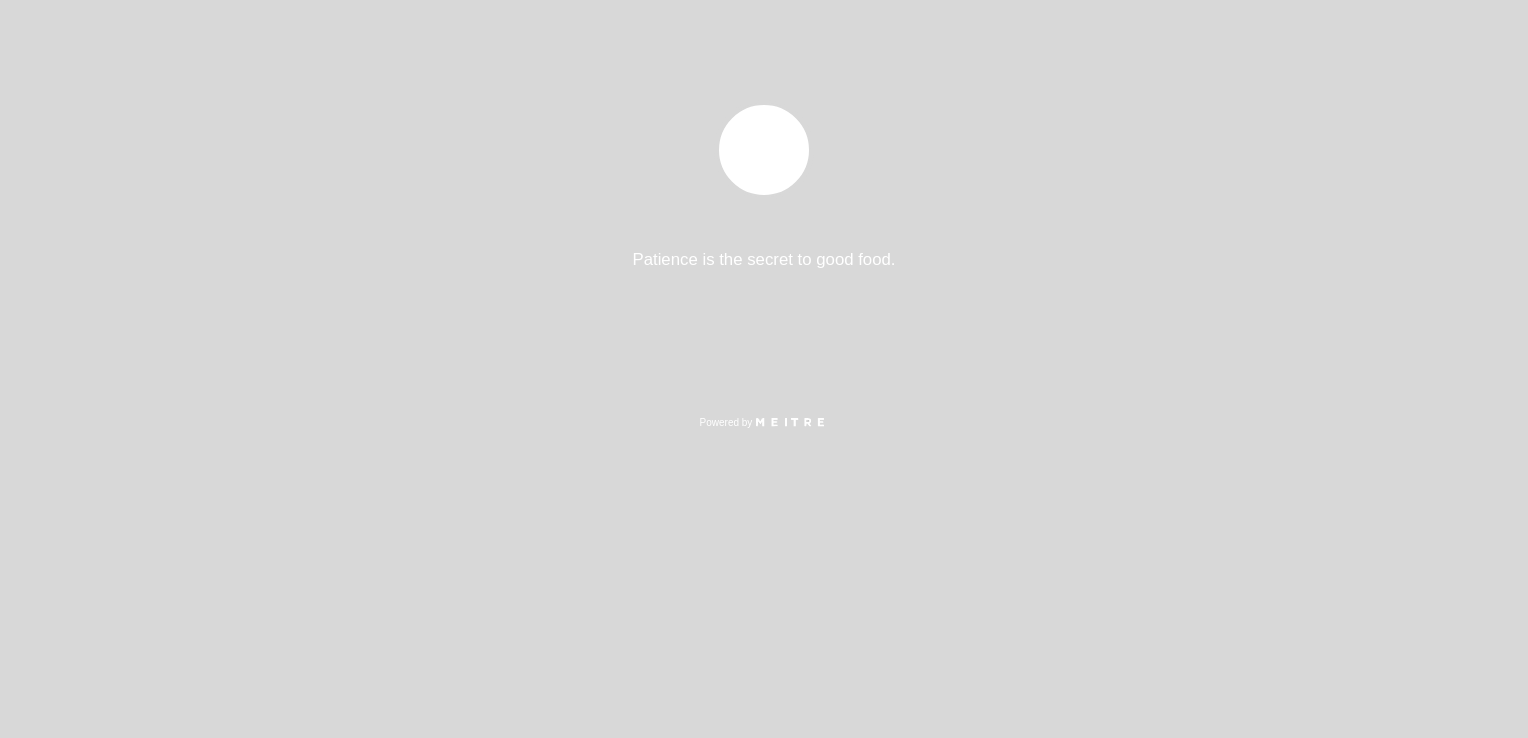 select on "pt" 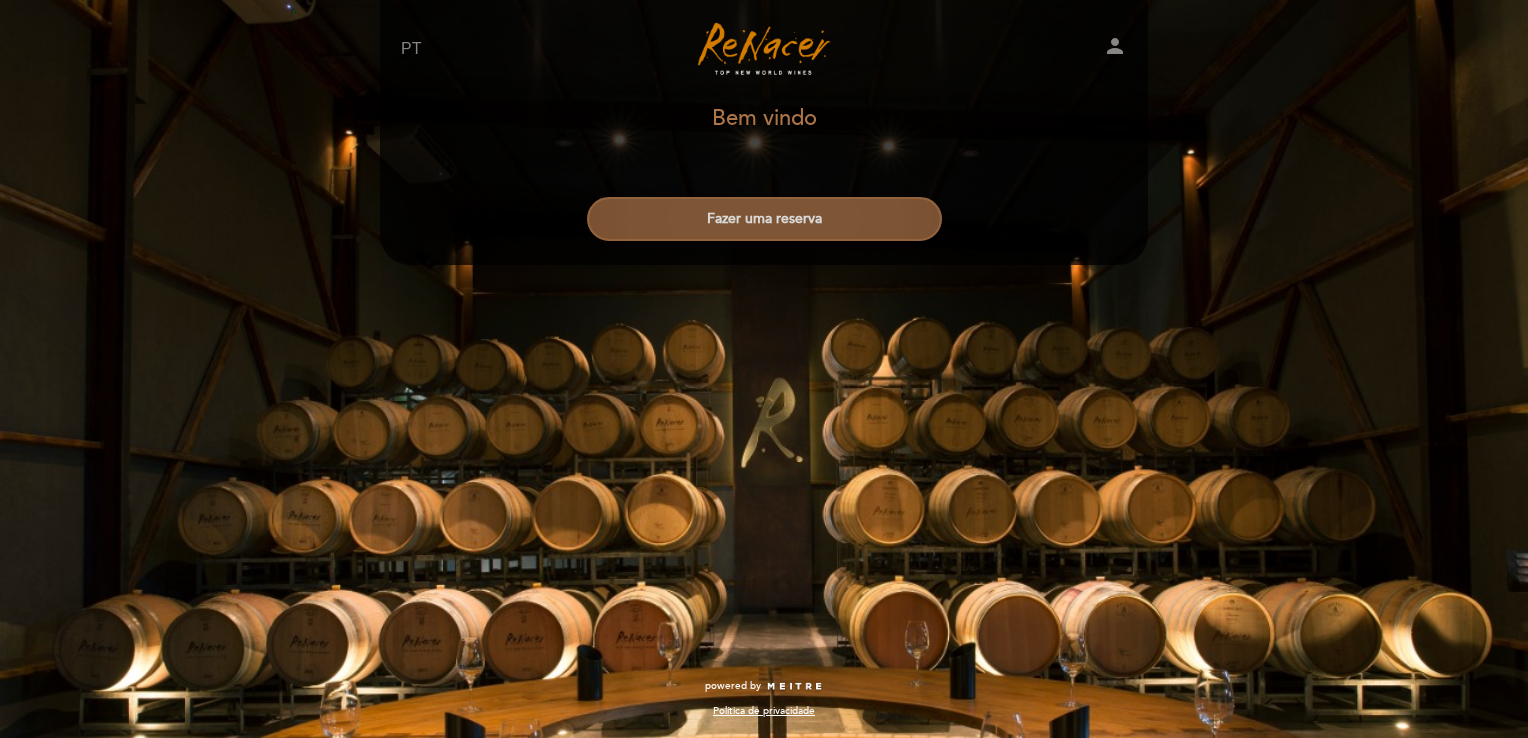click on "Fazer uma reserva" at bounding box center (764, 219) 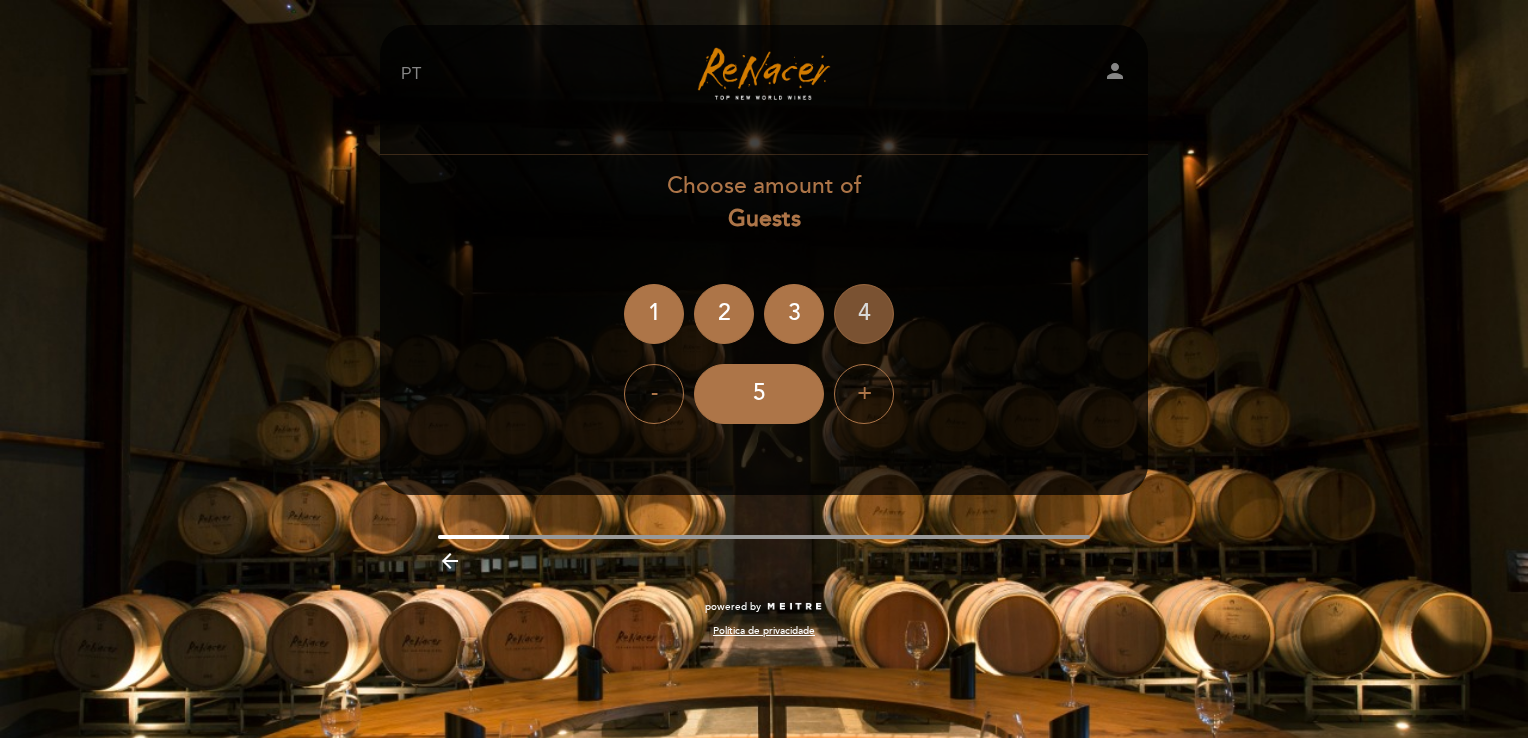 click on "4" at bounding box center [864, 314] 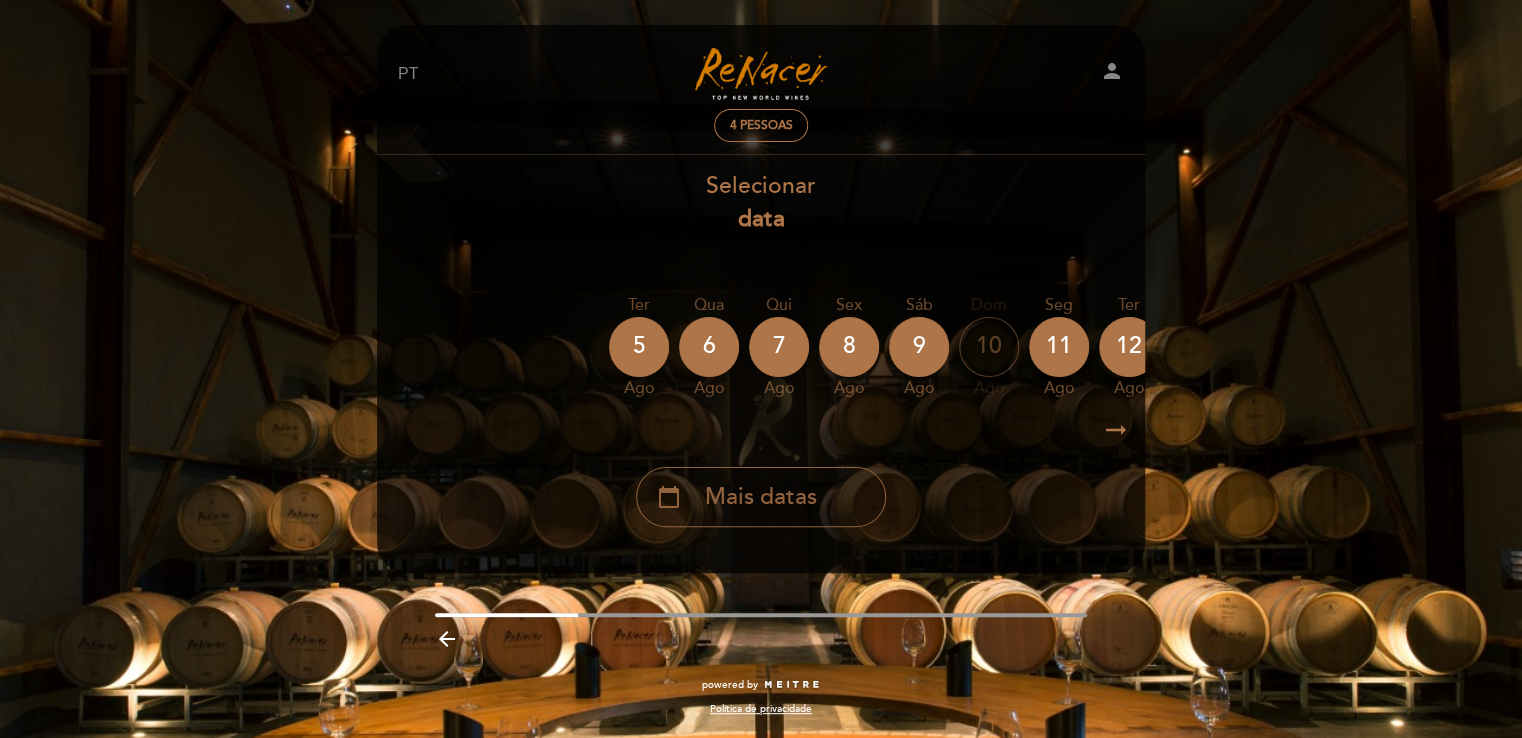 click on "Mais datas" at bounding box center (761, 497) 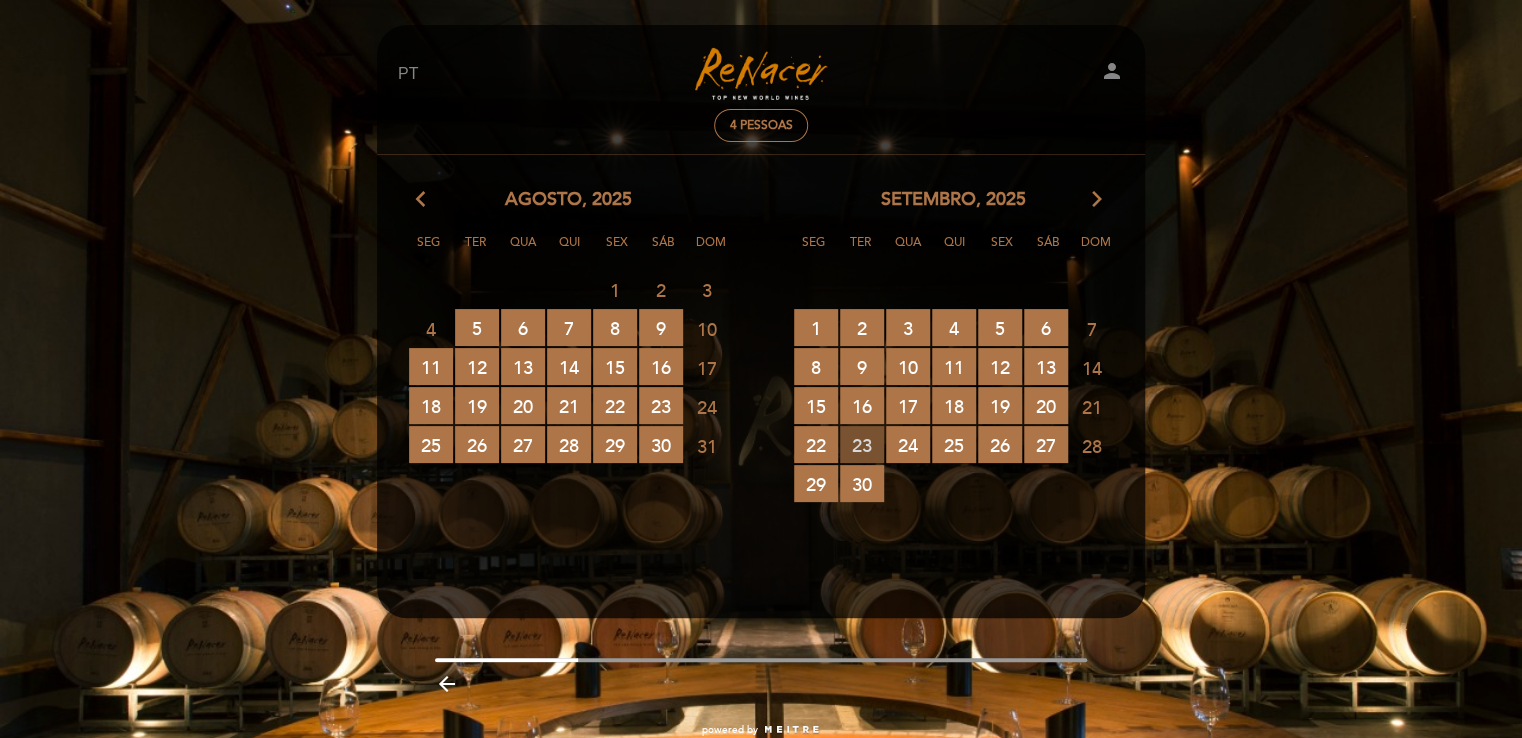 click on "23
RESERVAS DISPONÍVEIS" at bounding box center [862, 444] 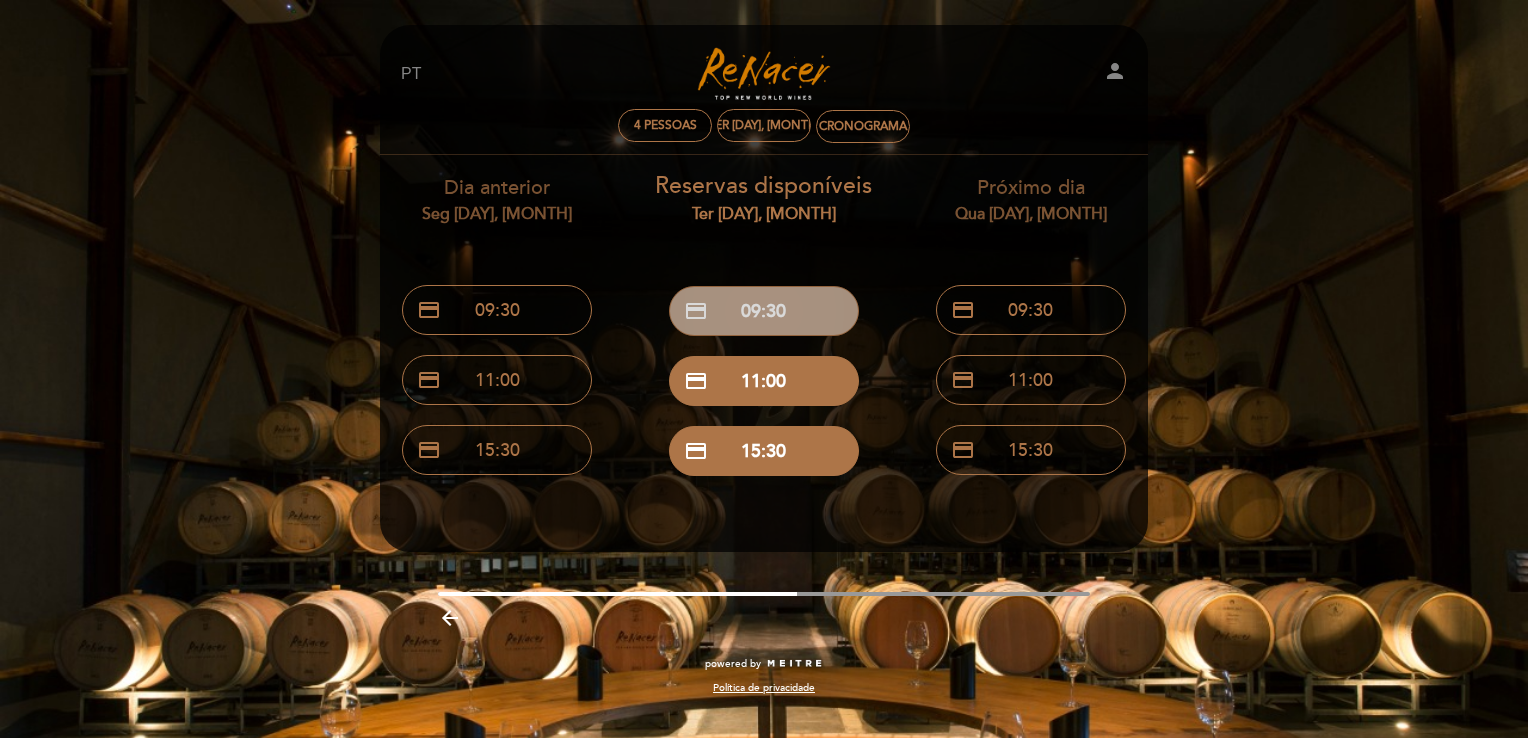 click on "credit_card
09:30" at bounding box center [764, 311] 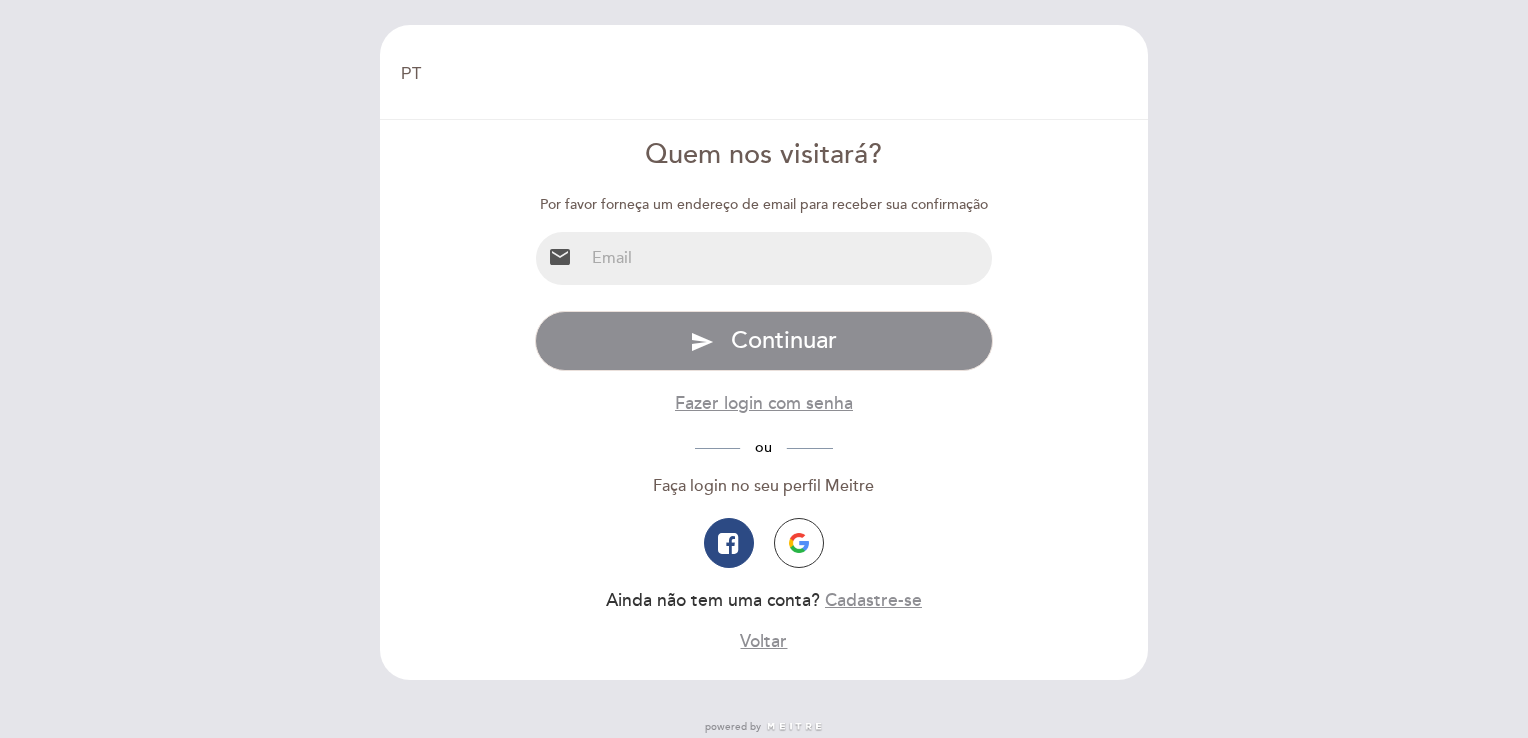 select on "pt" 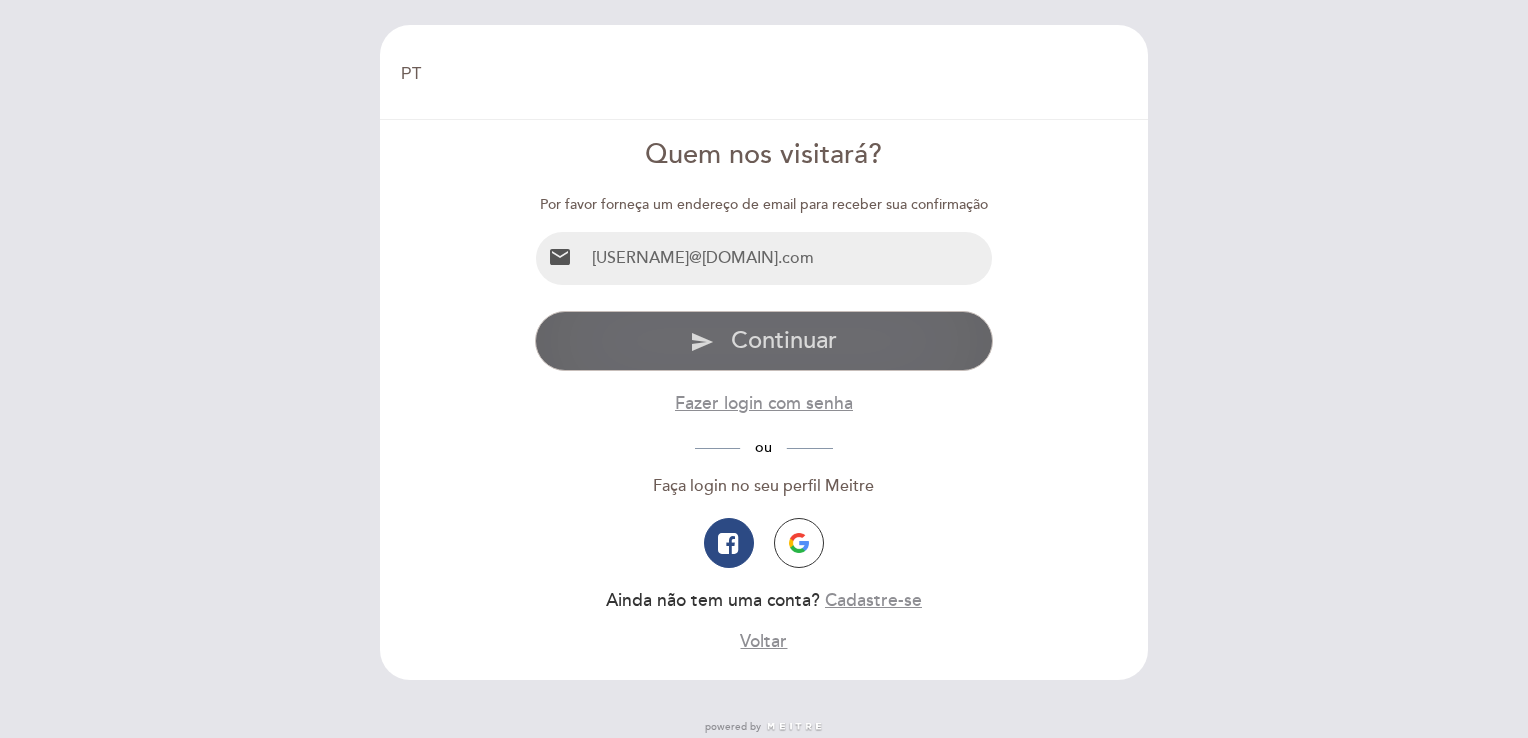 click on "send
Continuar" at bounding box center [764, 341] 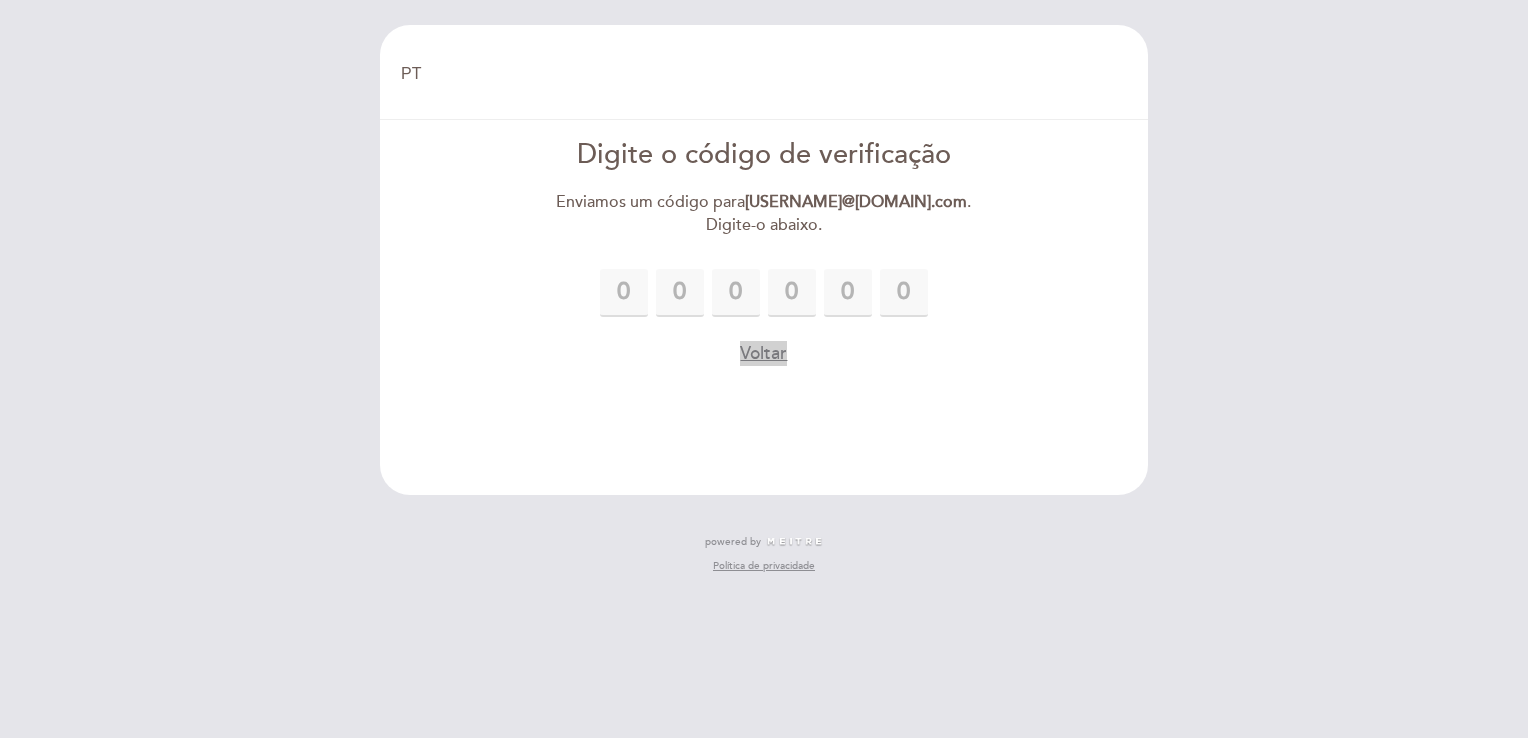 click on "Voltar" at bounding box center [763, 353] 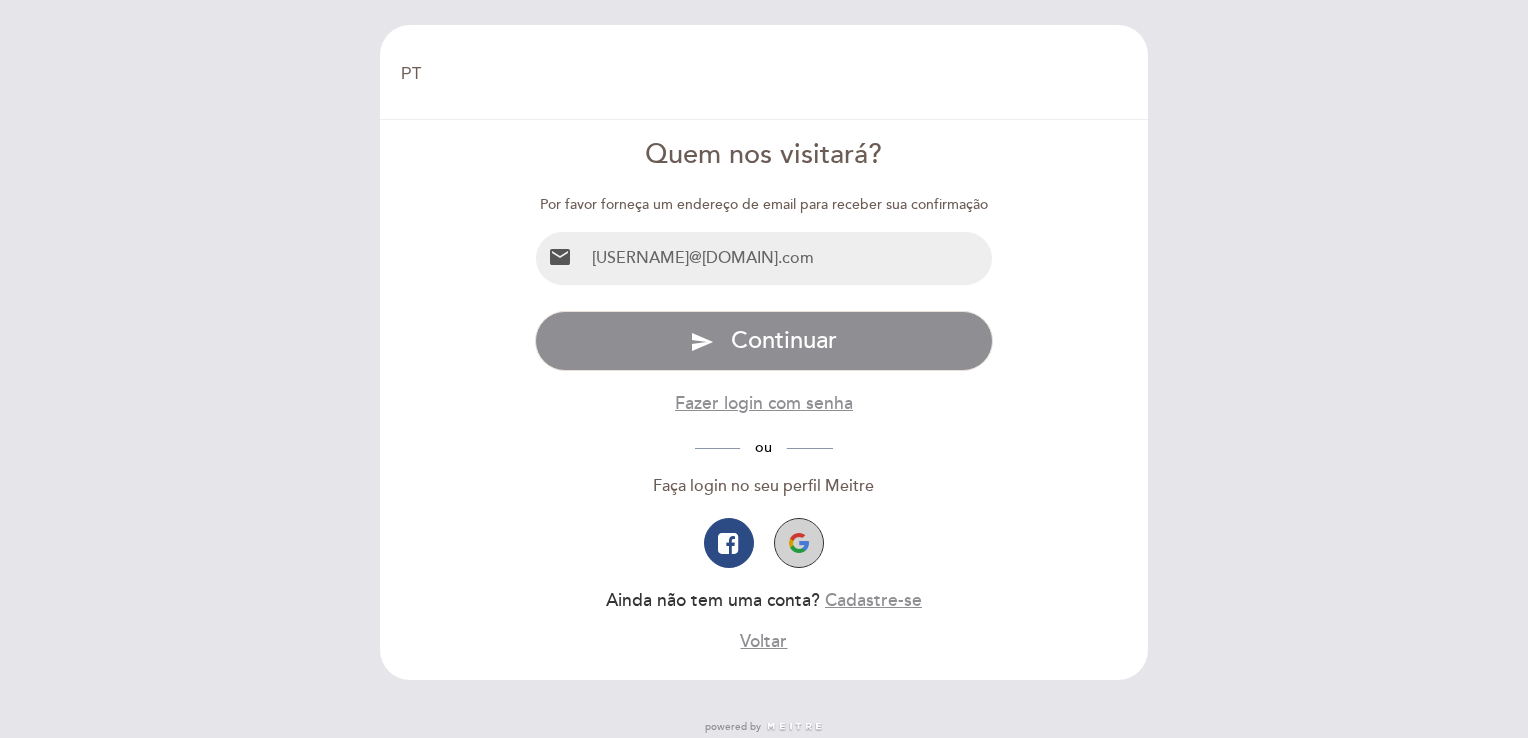 click at bounding box center [799, 543] 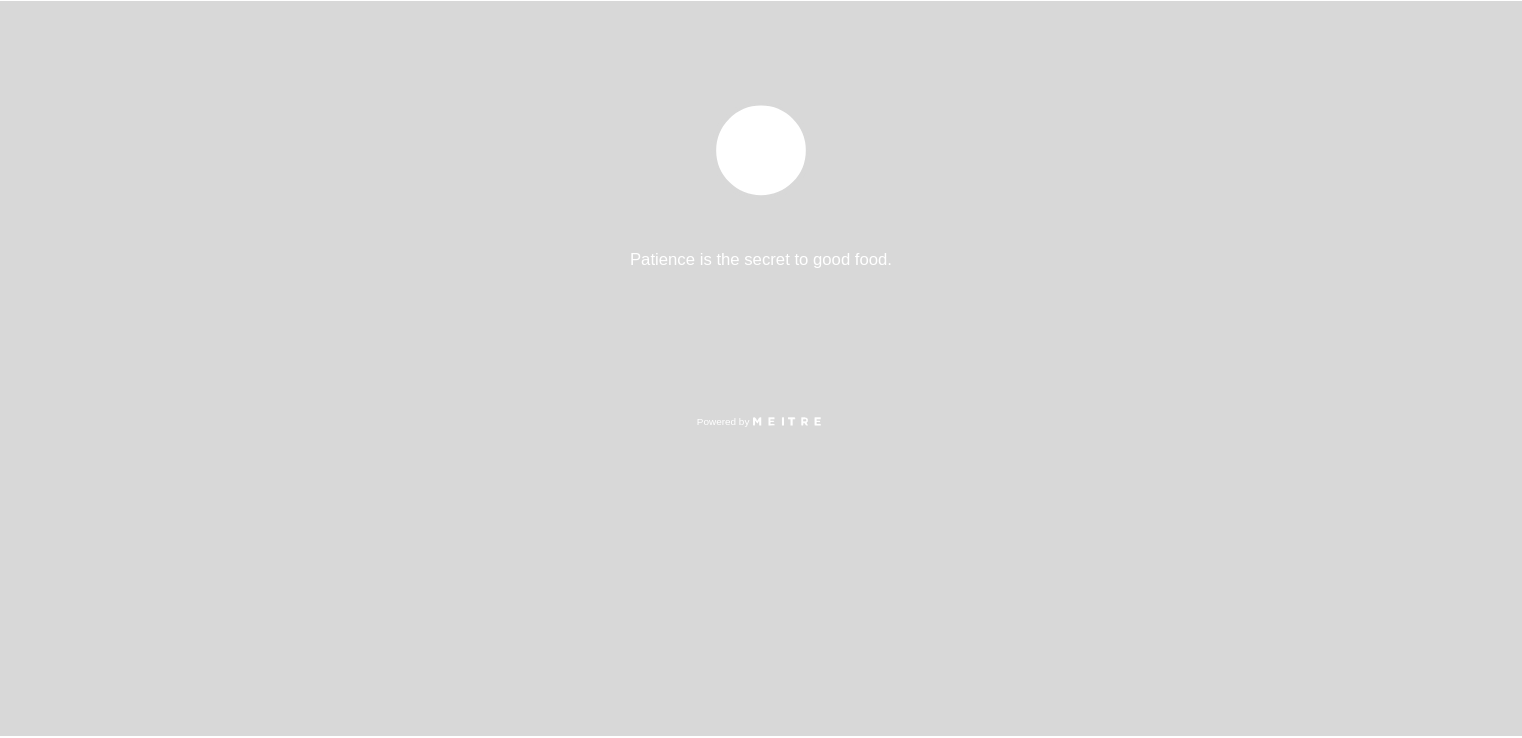scroll, scrollTop: 0, scrollLeft: 0, axis: both 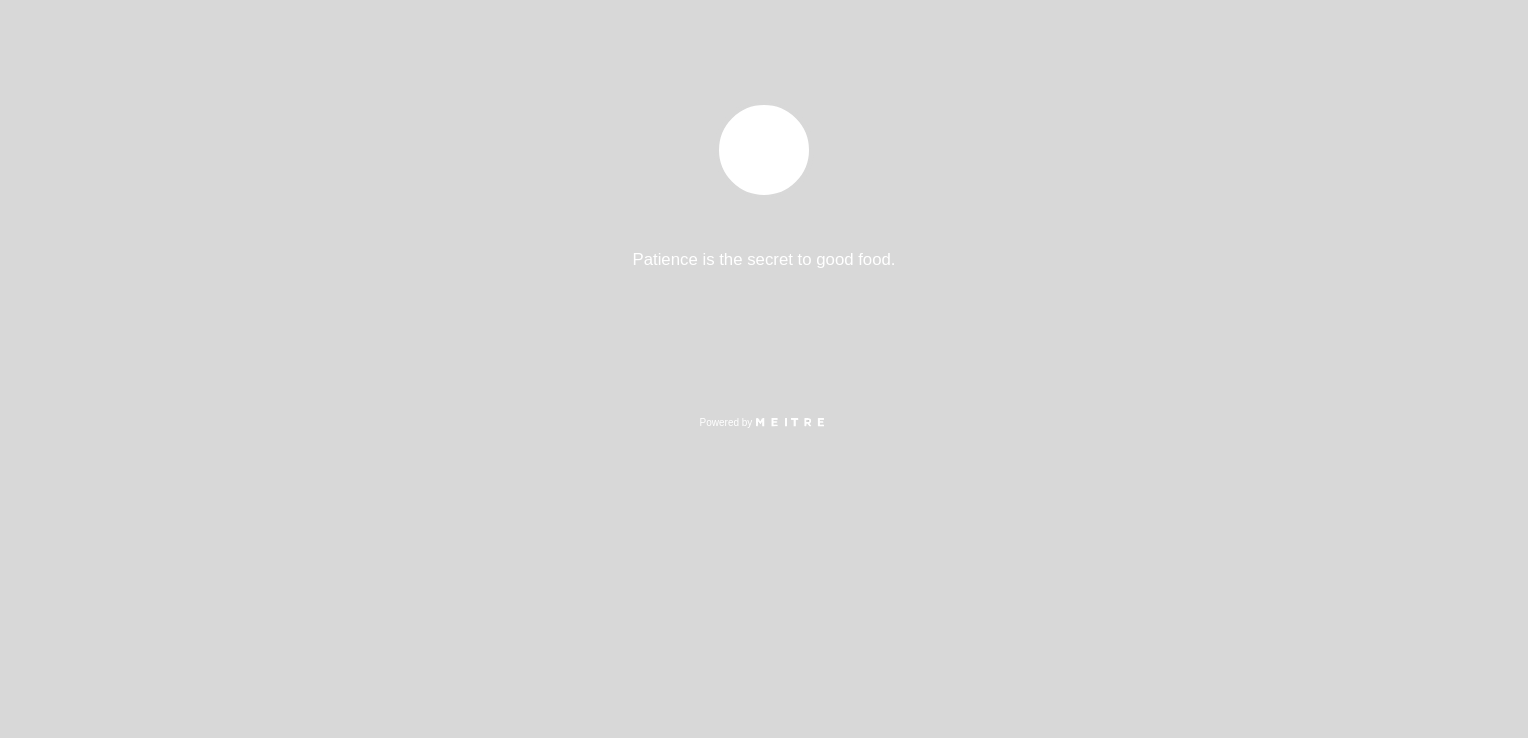 select on "pt" 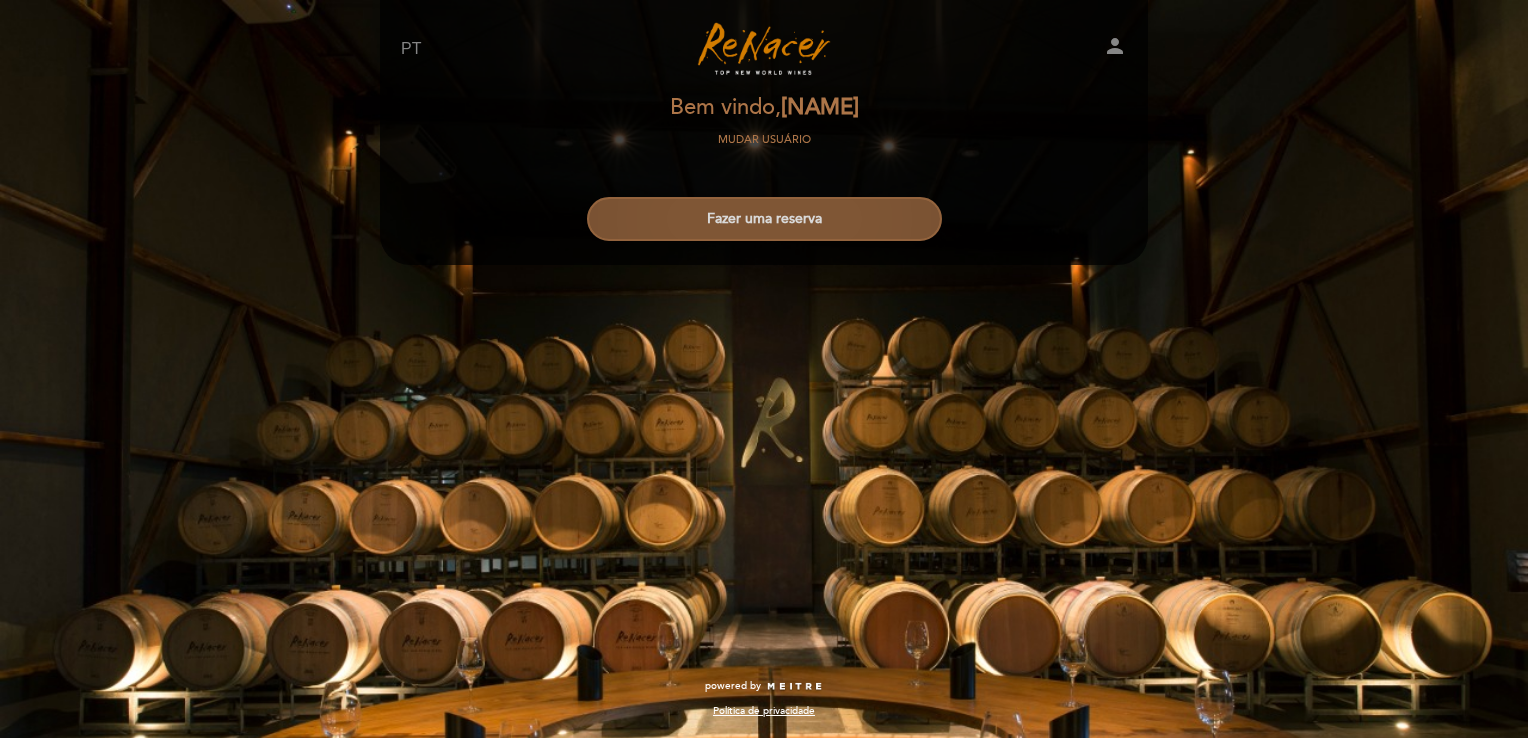 click on "Fazer uma reserva" at bounding box center [764, 219] 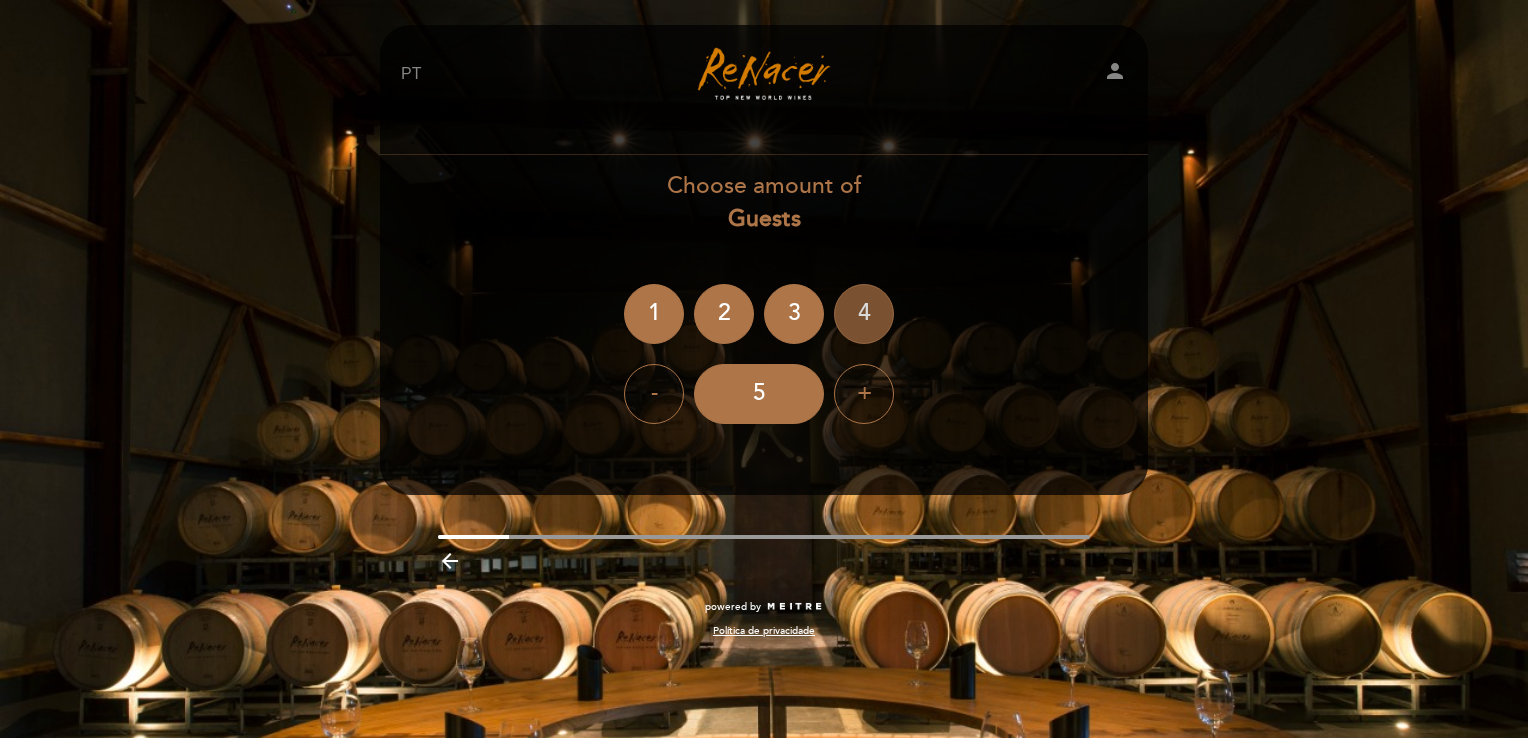 click on "4" at bounding box center [864, 314] 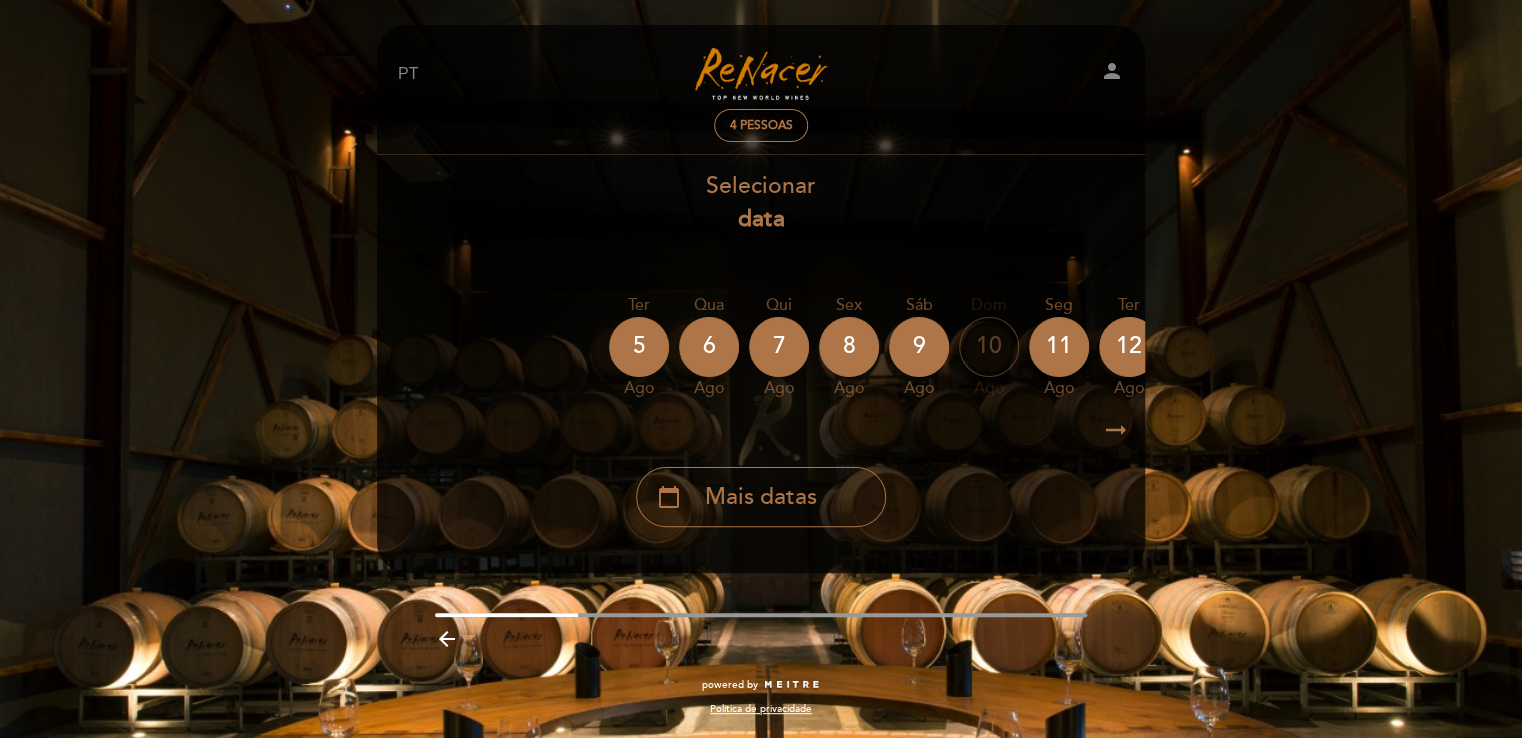 click on "arrow_right_alt" at bounding box center (1116, 430) 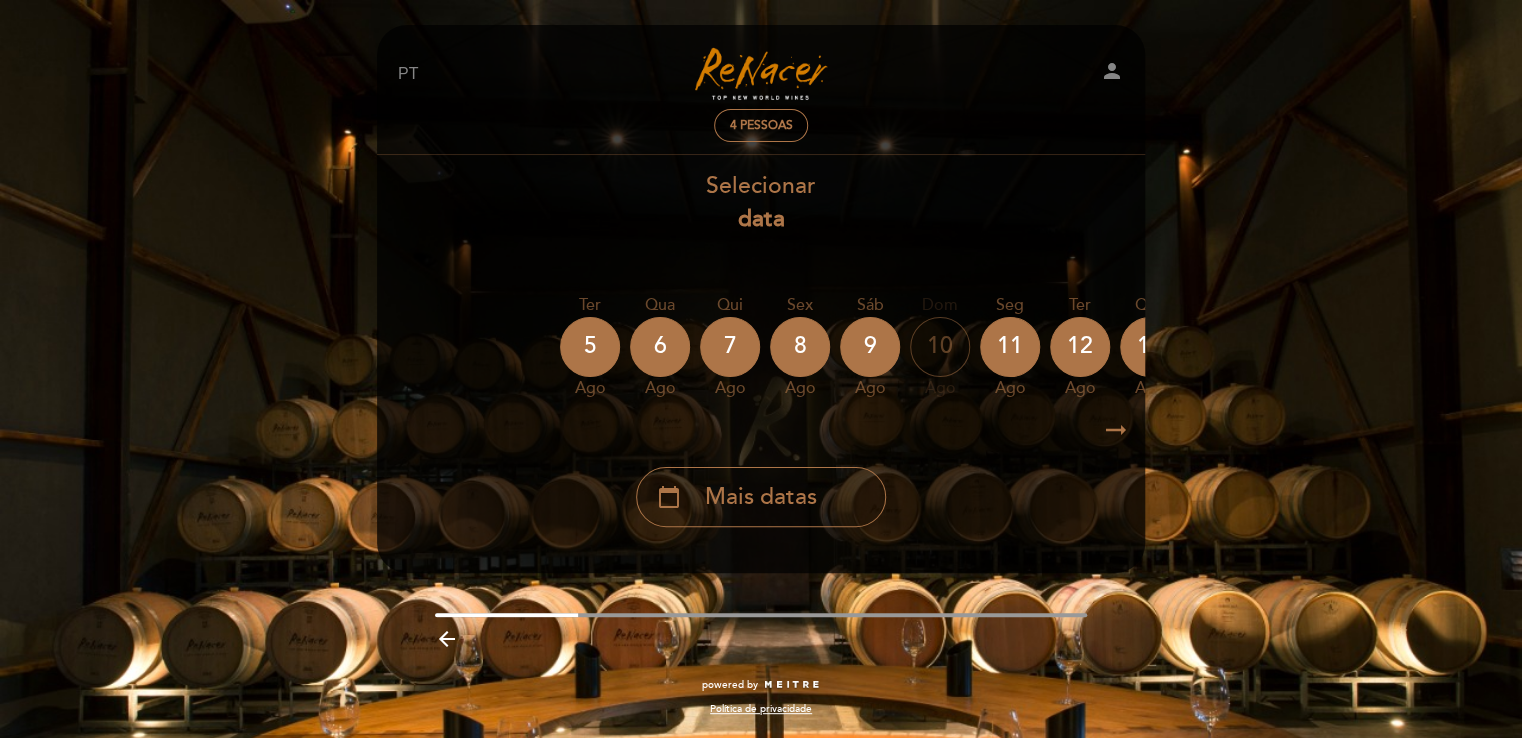 scroll, scrollTop: 0, scrollLeft: 0, axis: both 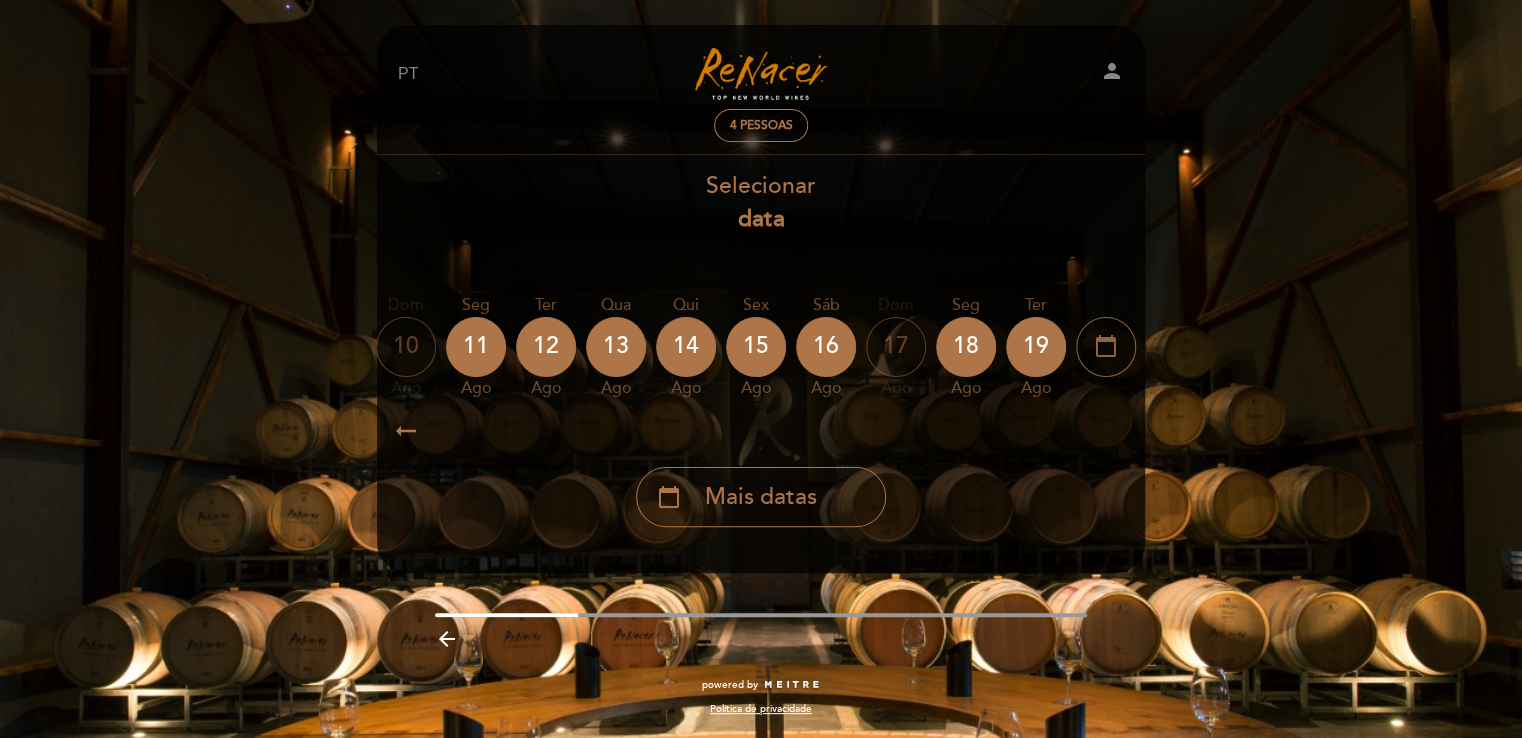 click on "calendar_today" at bounding box center (1106, 346) 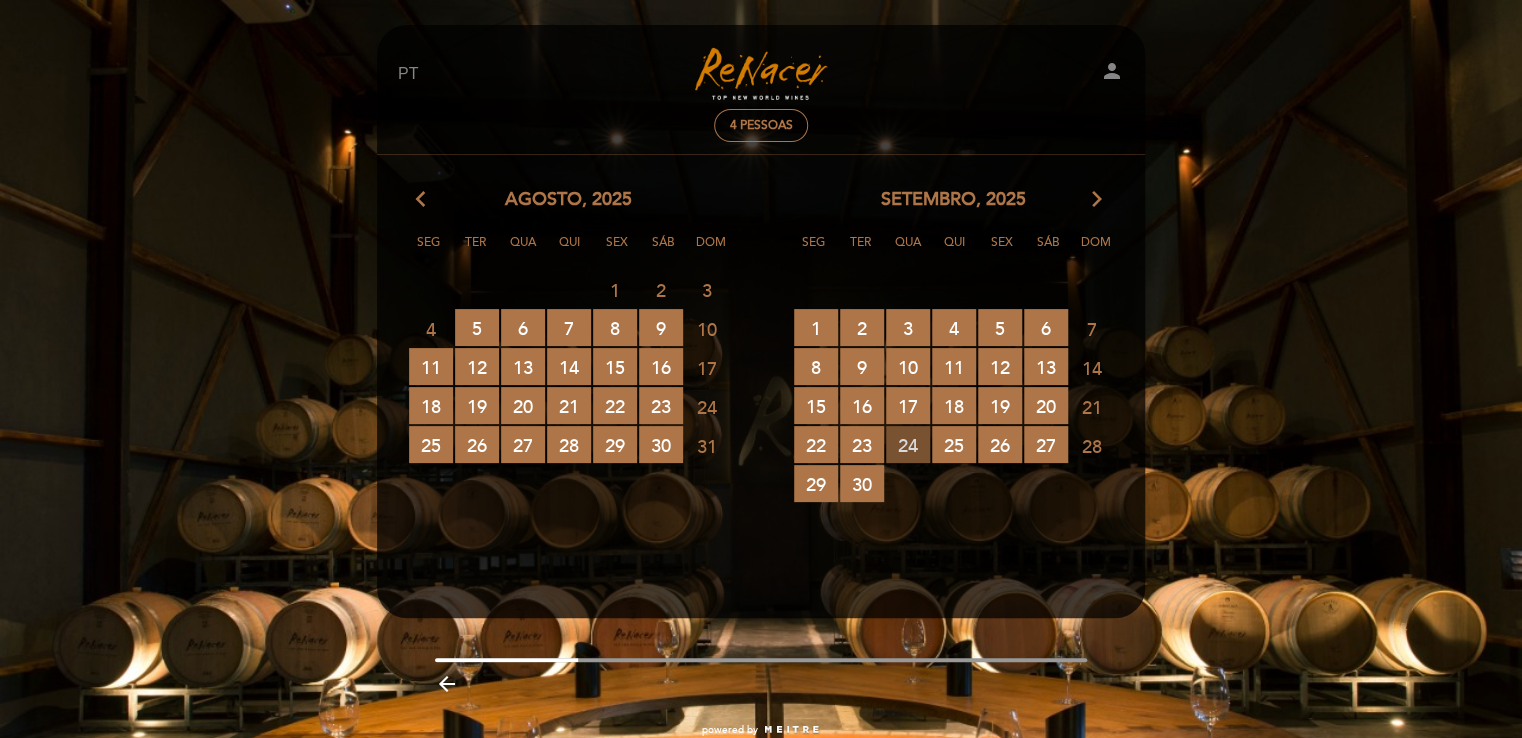 click on "24
RESERVAS DISPONÍVEIS" at bounding box center (908, 444) 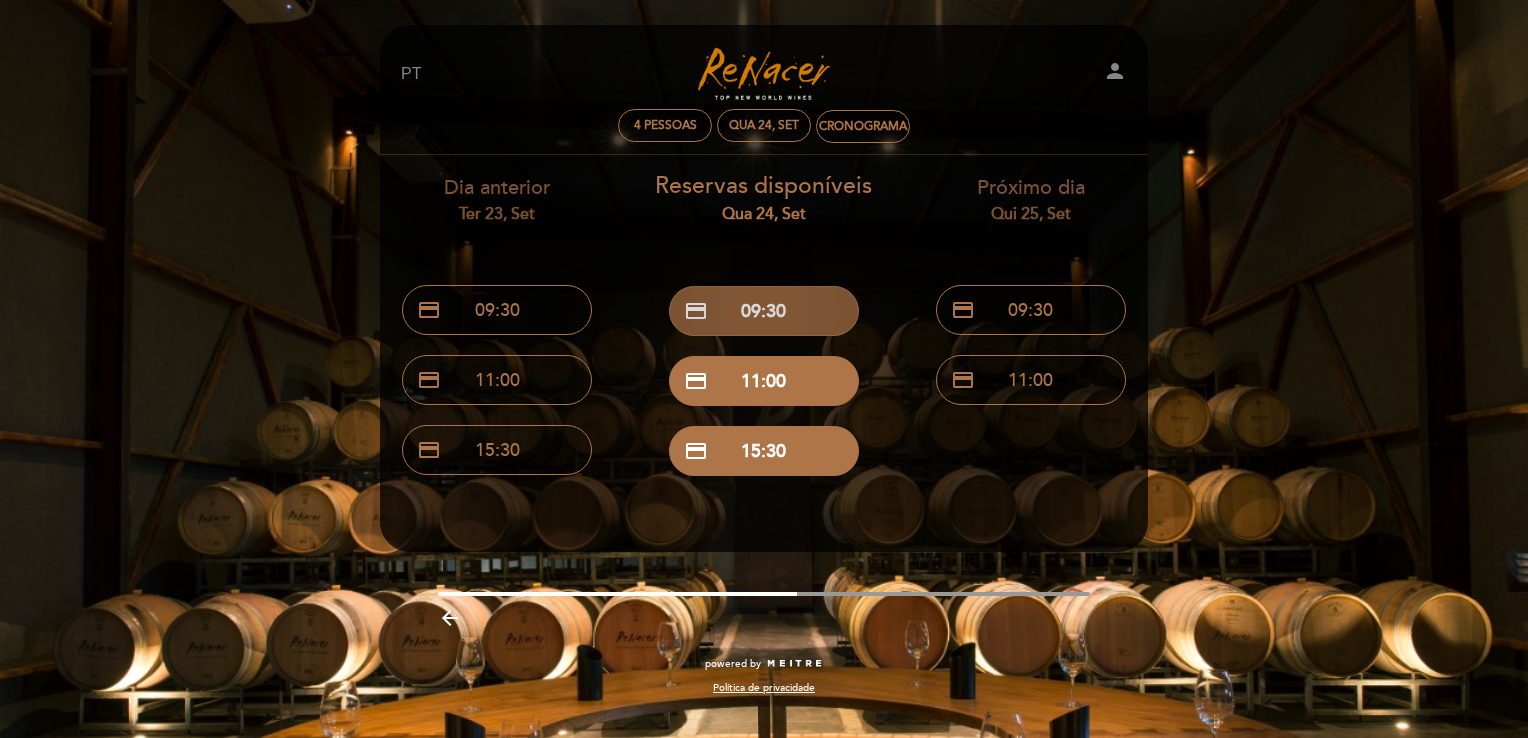 click on "credit_card
09:30" at bounding box center [764, 311] 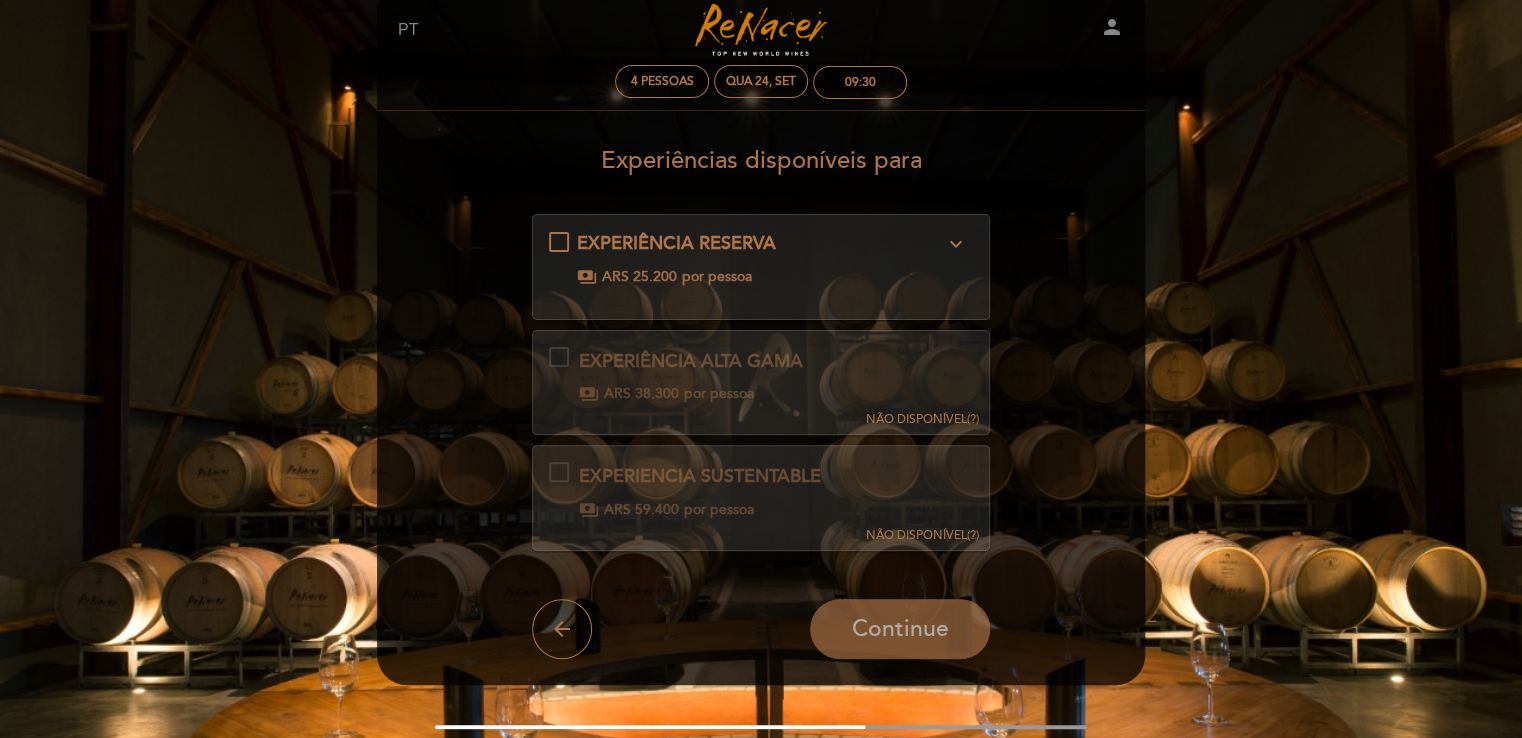 scroll, scrollTop: 0, scrollLeft: 0, axis: both 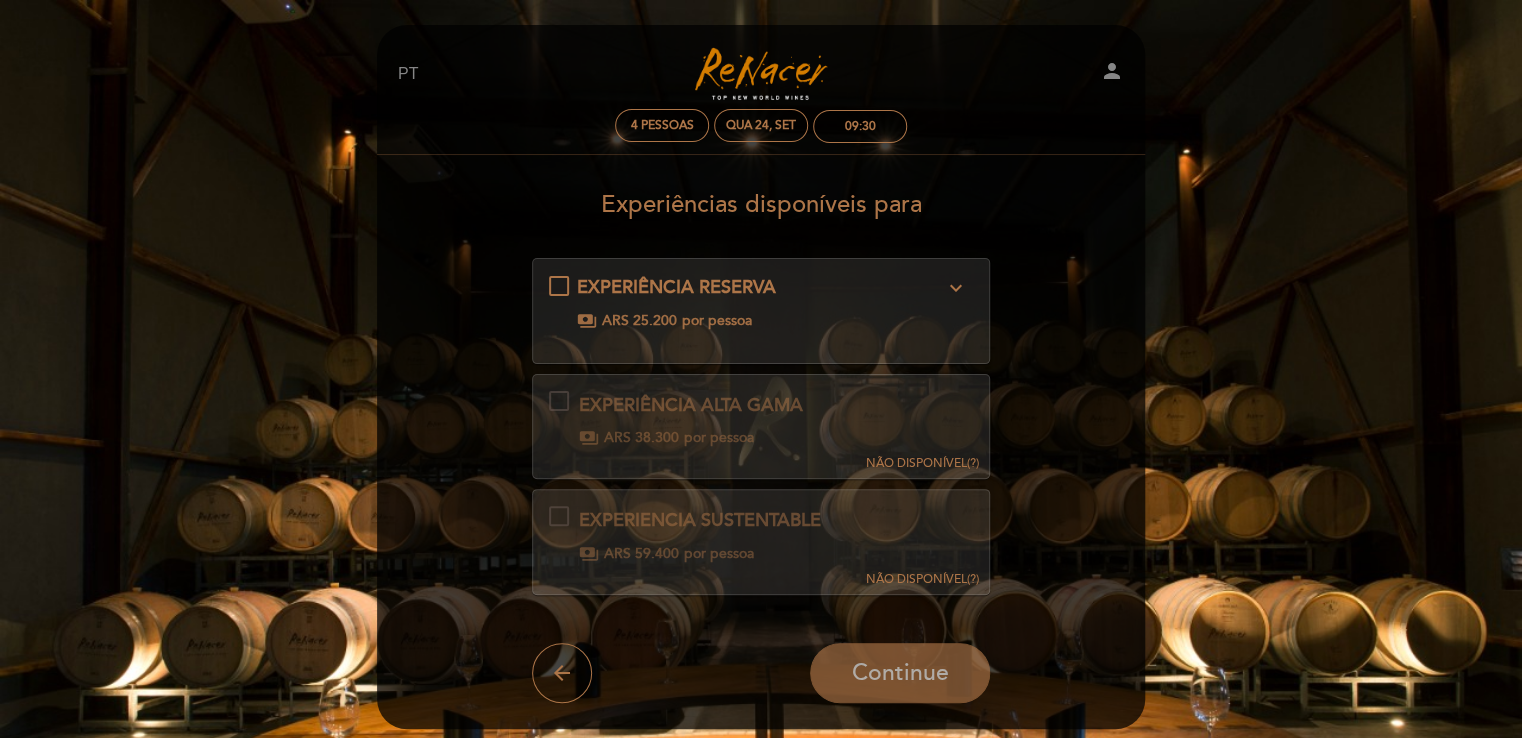 click on "NÃO DISPONÍVEL" at bounding box center (915, 463) 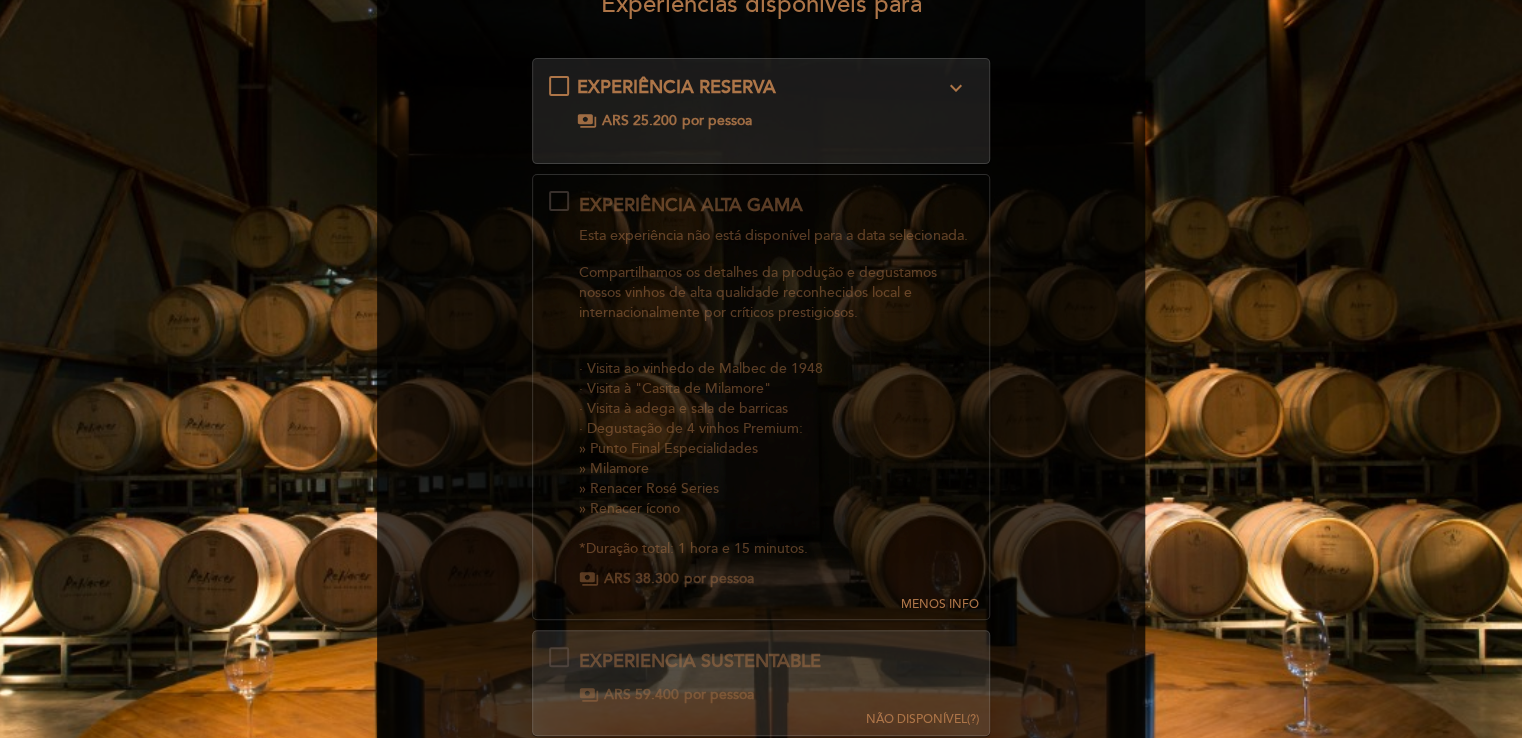 click on "MENOS INFO" at bounding box center (939, 394) 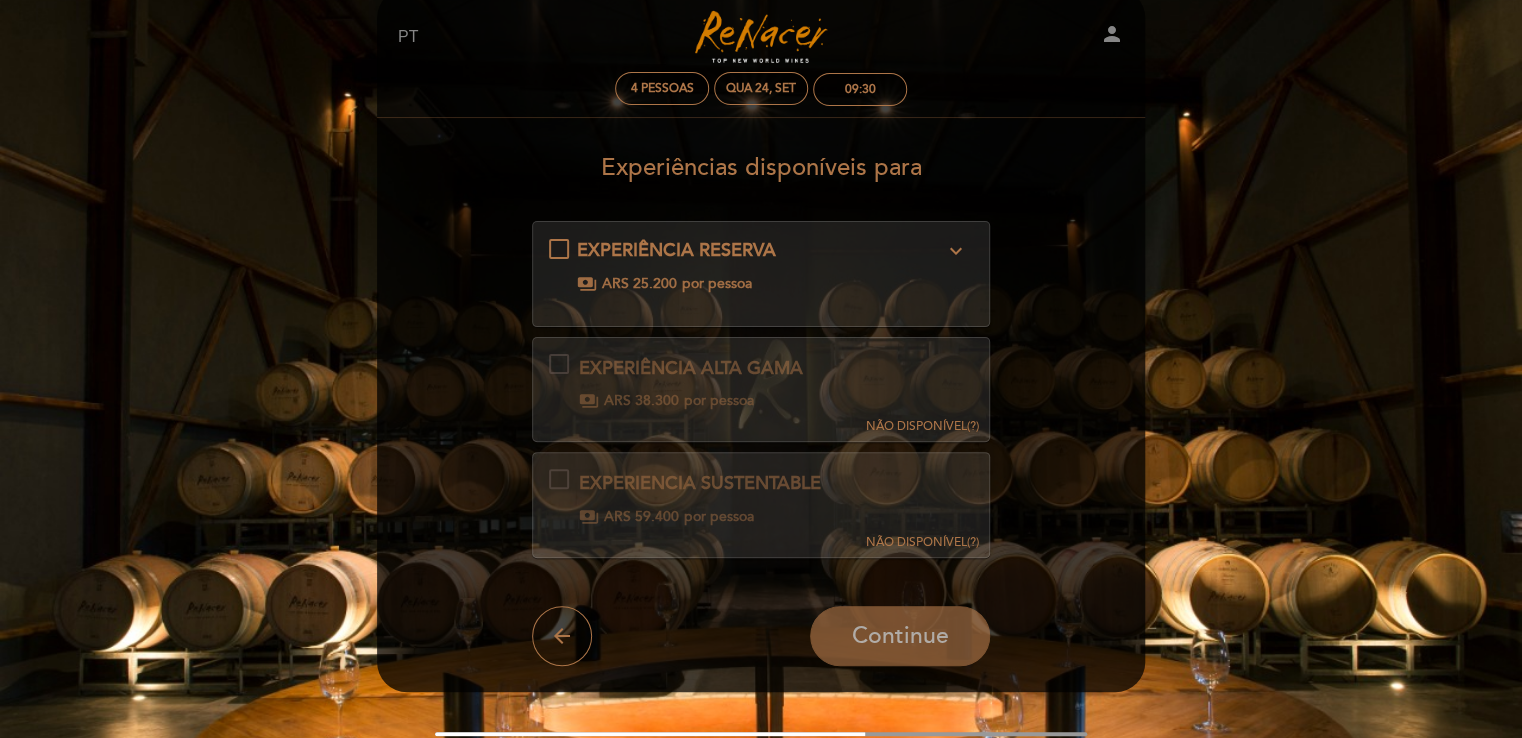 scroll, scrollTop: 100, scrollLeft: 0, axis: vertical 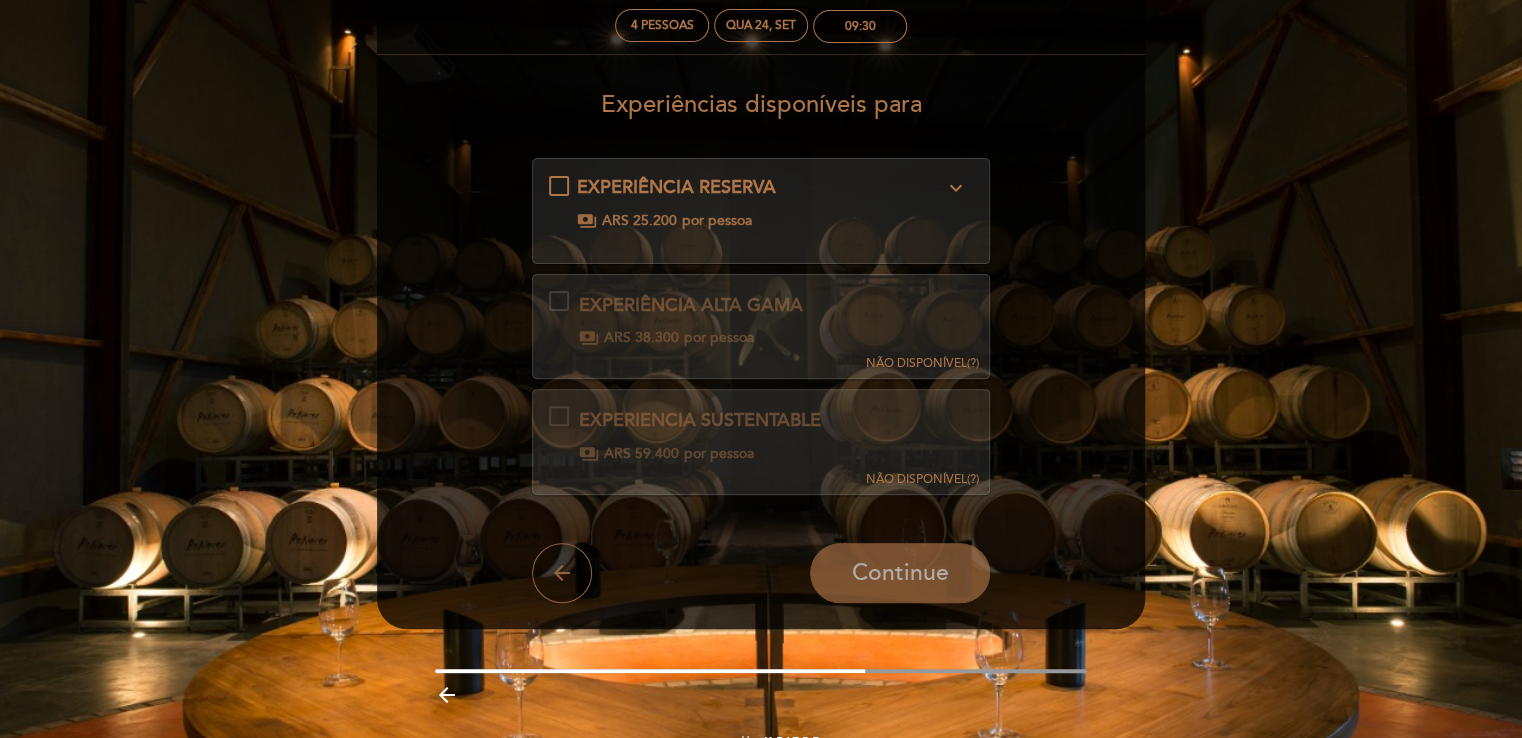 click on "arrow_back" at bounding box center [562, 573] 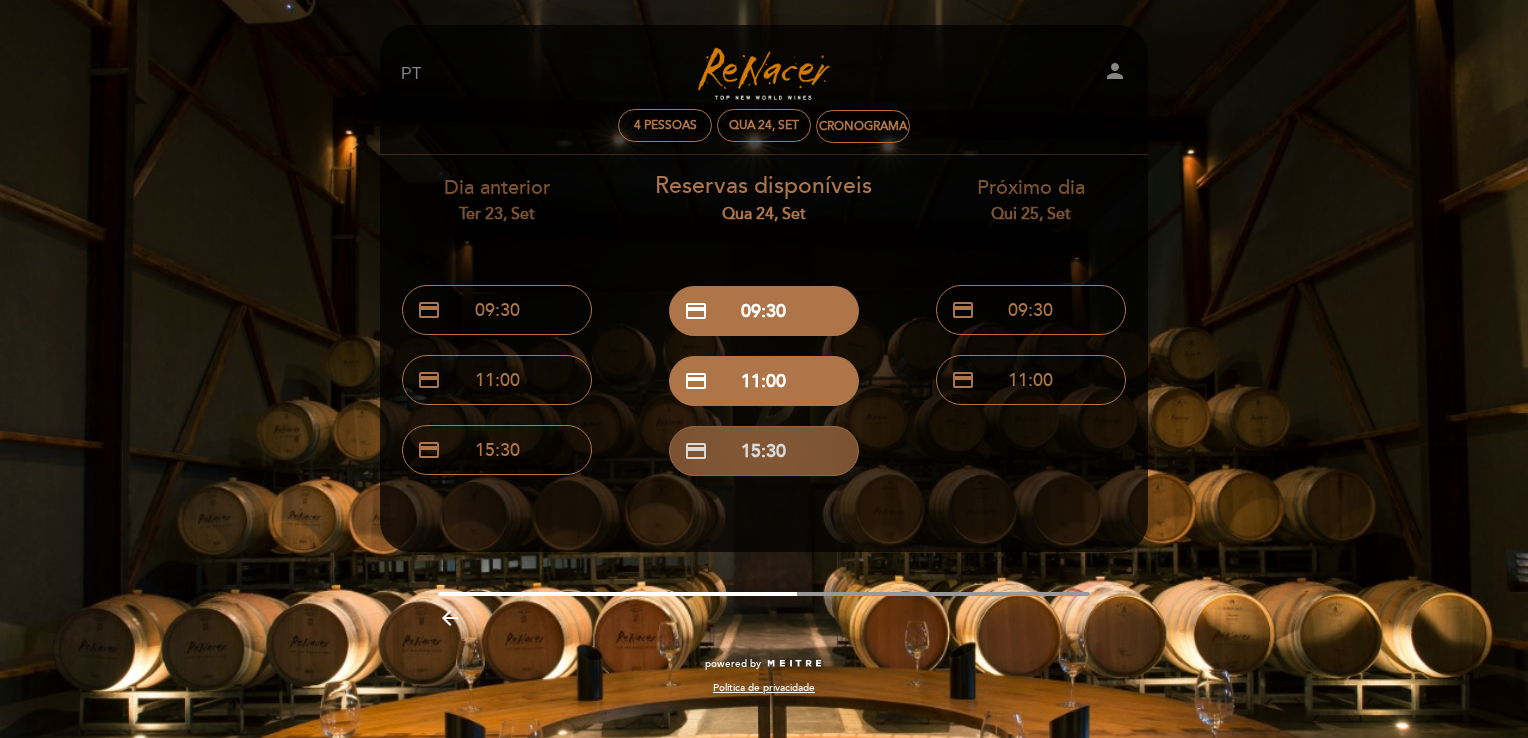 click on "credit_card
15:30" at bounding box center [764, 451] 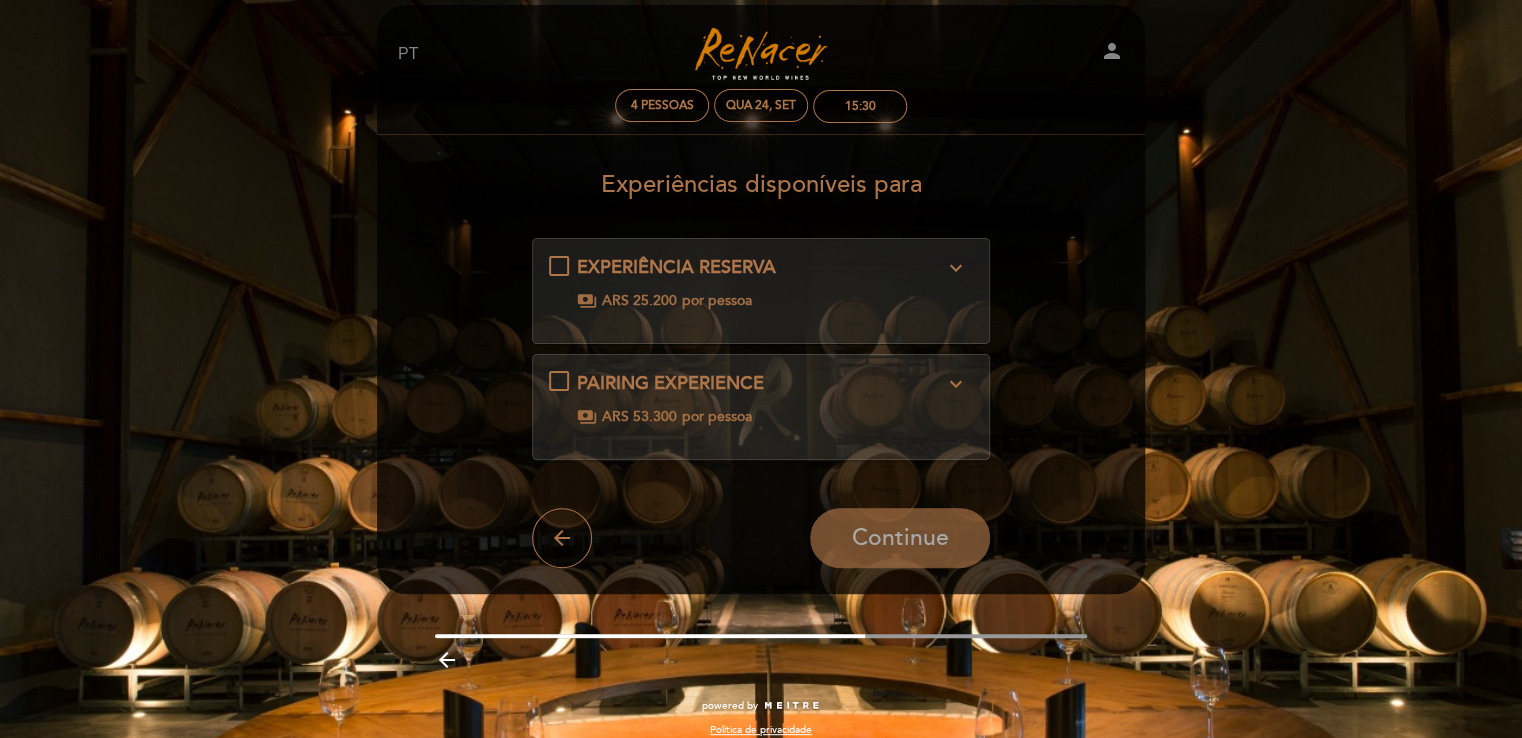 scroll, scrollTop: 0, scrollLeft: 0, axis: both 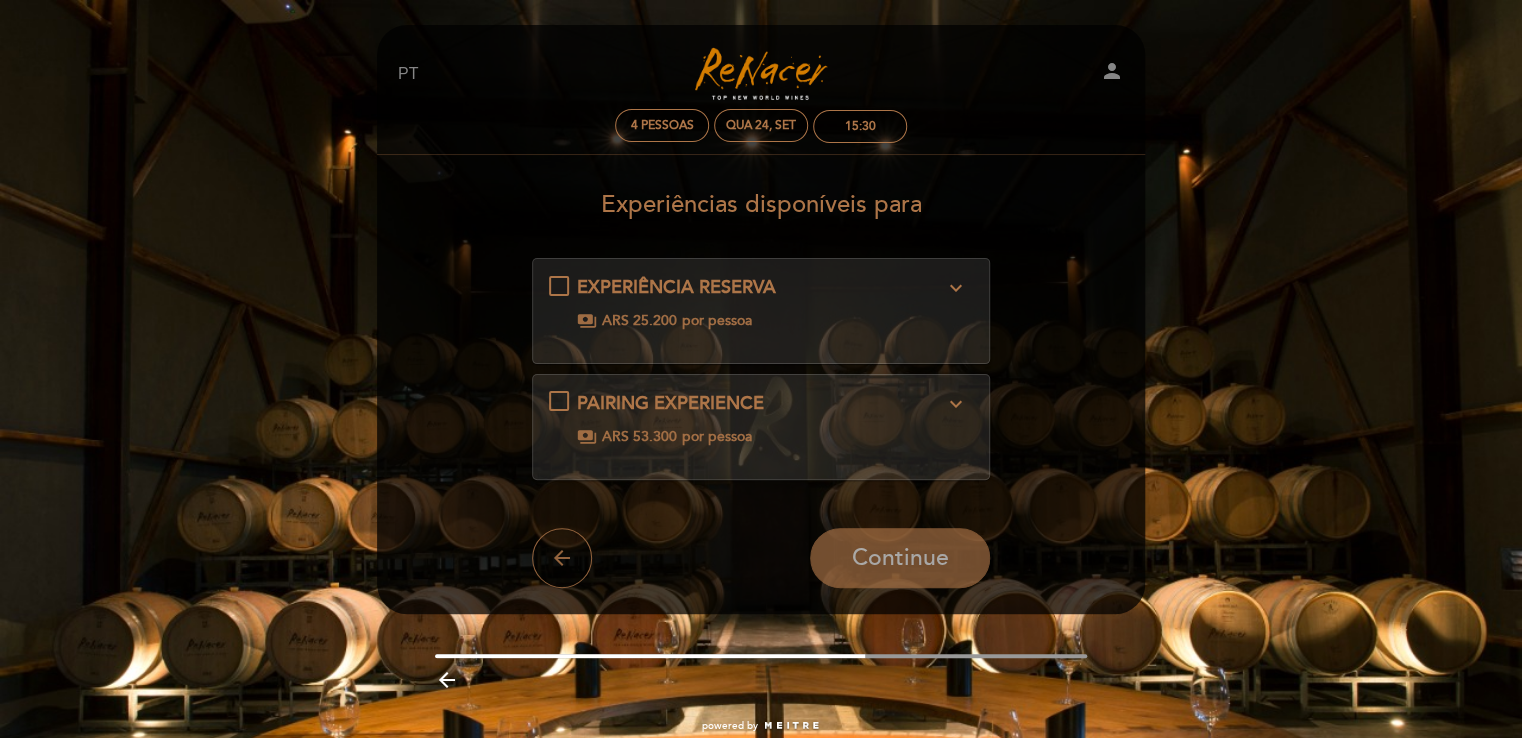 click on "arrow_back" at bounding box center (562, 558) 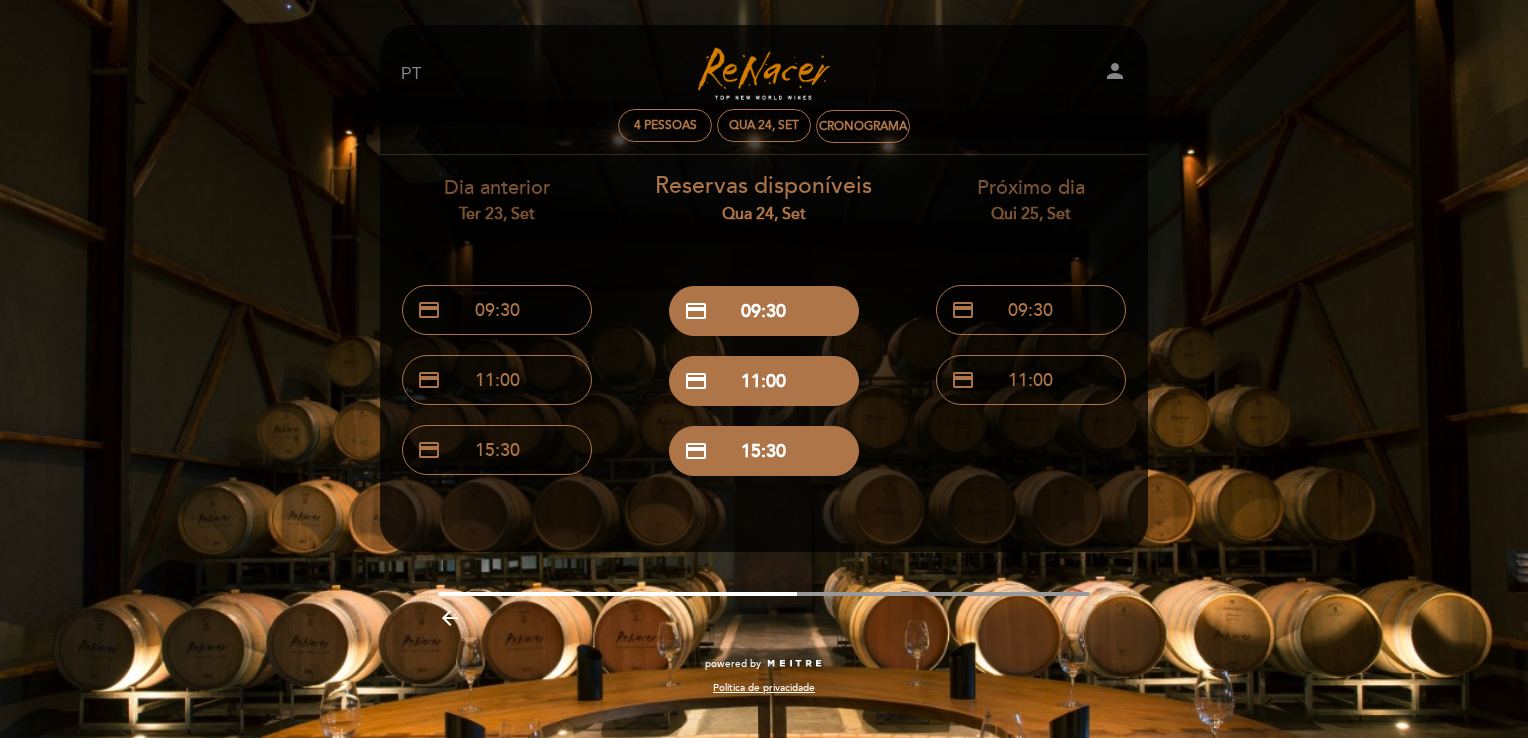 click on "Próximo dia
Qui
25,
set" at bounding box center (1030, 199) 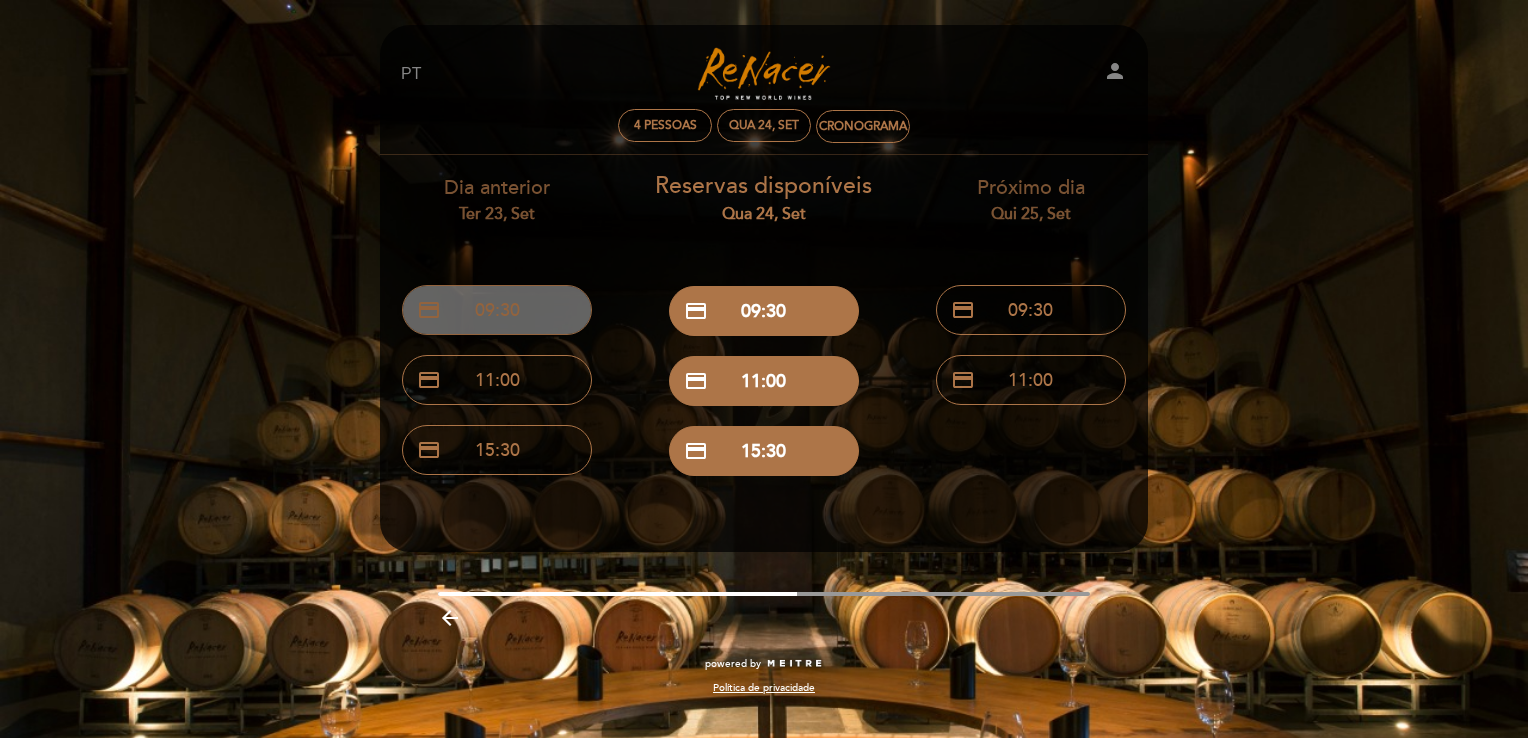 drag, startPoint x: 493, startPoint y: 210, endPoint x: 512, endPoint y: 323, distance: 114.58621 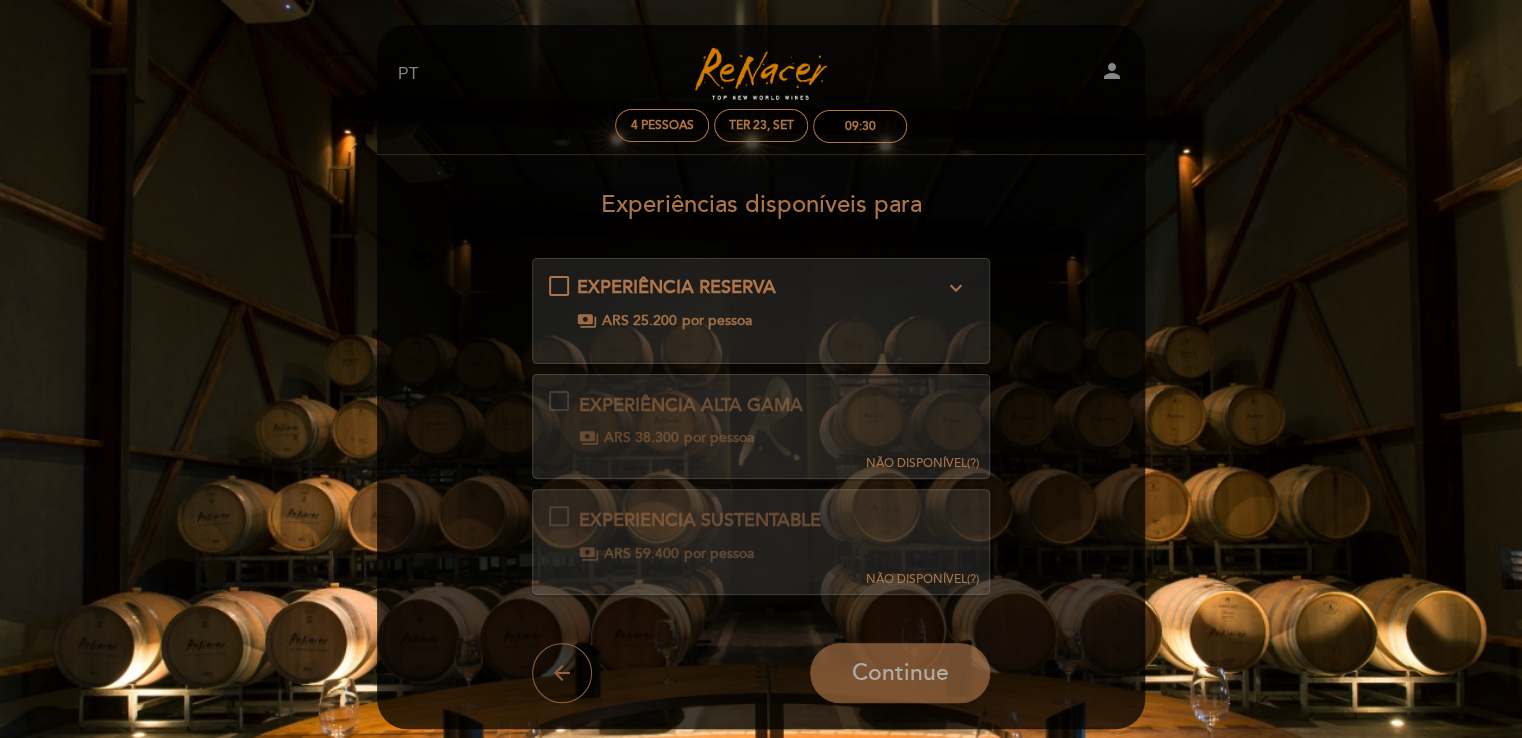 click on "arrow_back" at bounding box center (562, 673) 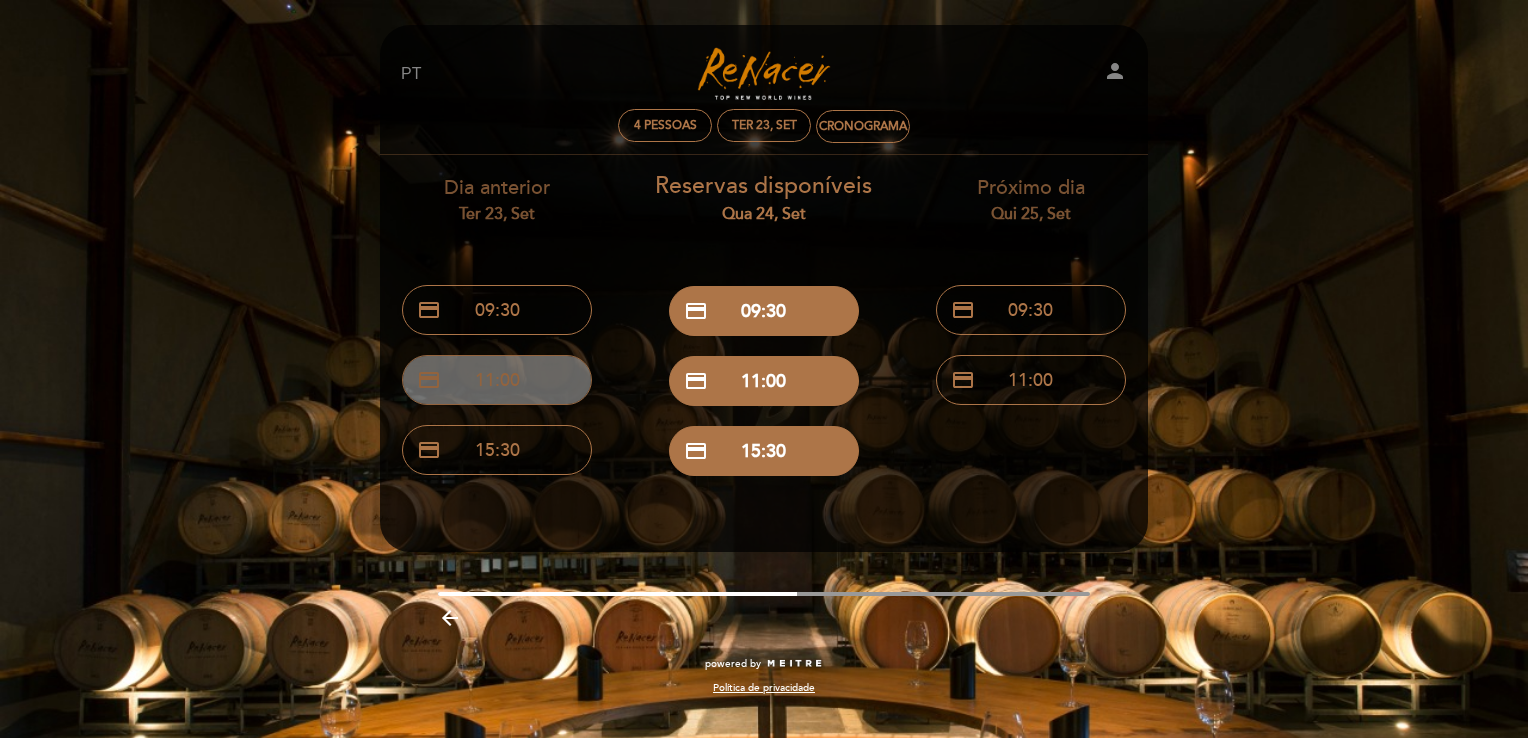 click on "credit_card
11:00" at bounding box center (497, 380) 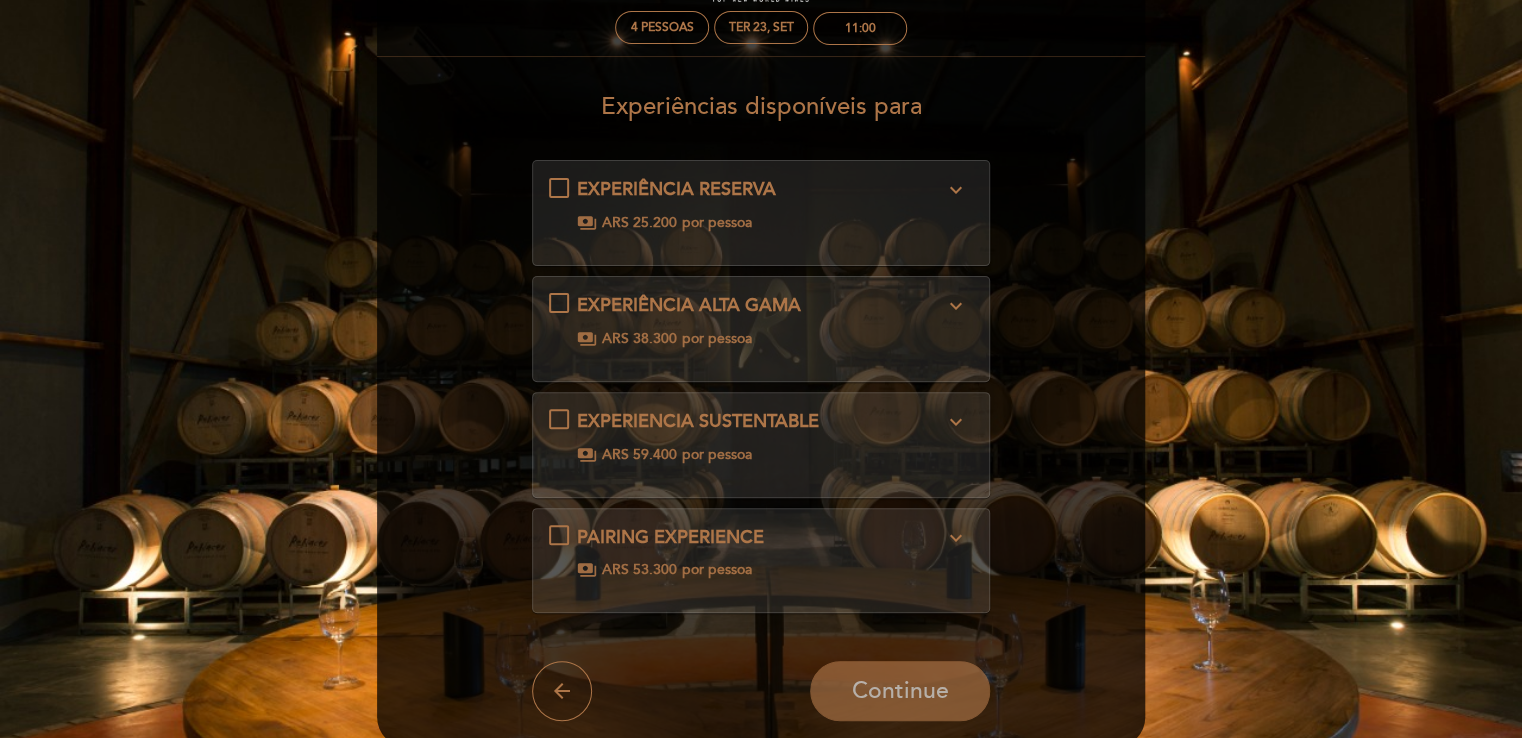 scroll, scrollTop: 100, scrollLeft: 0, axis: vertical 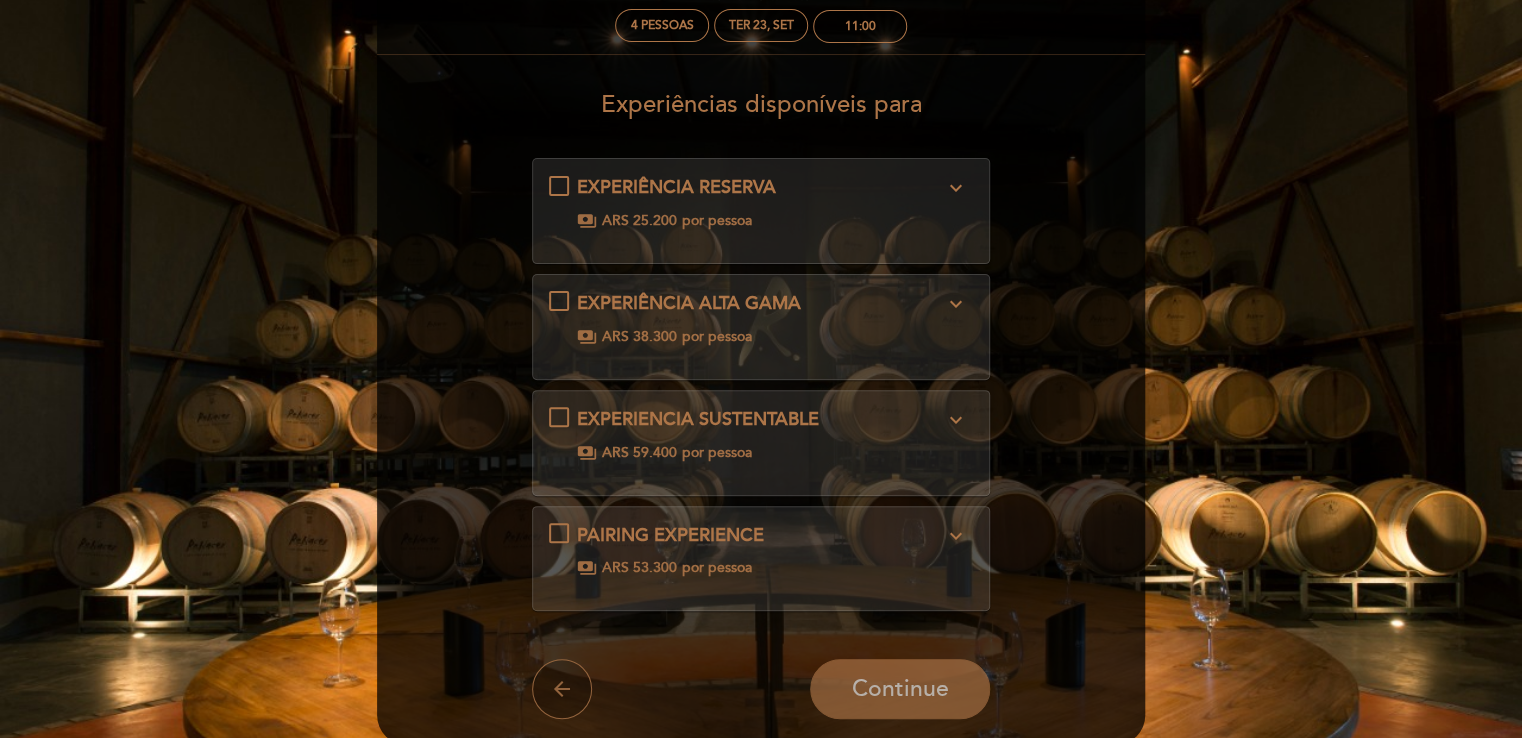 click on "arrow_back" at bounding box center [562, 689] 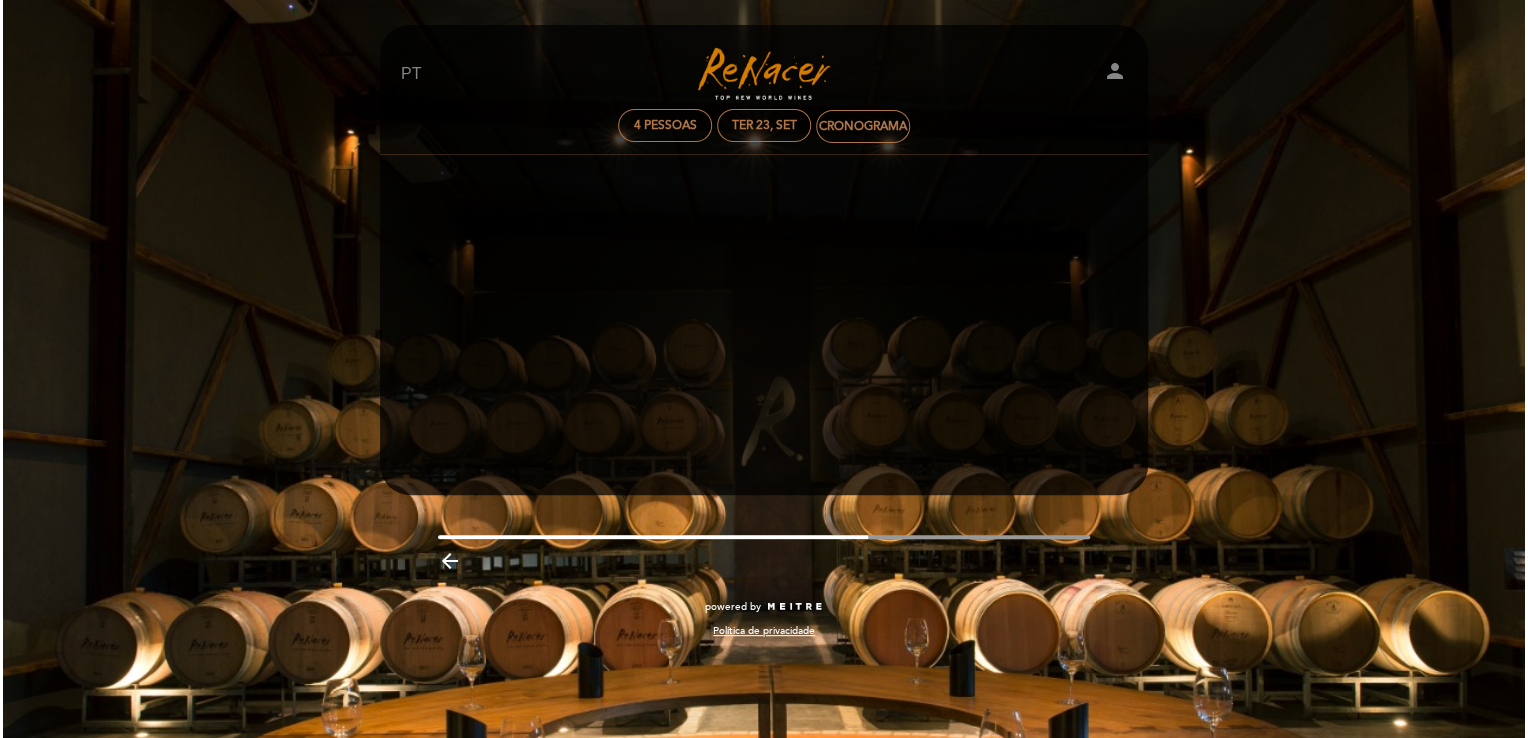 scroll, scrollTop: 0, scrollLeft: 0, axis: both 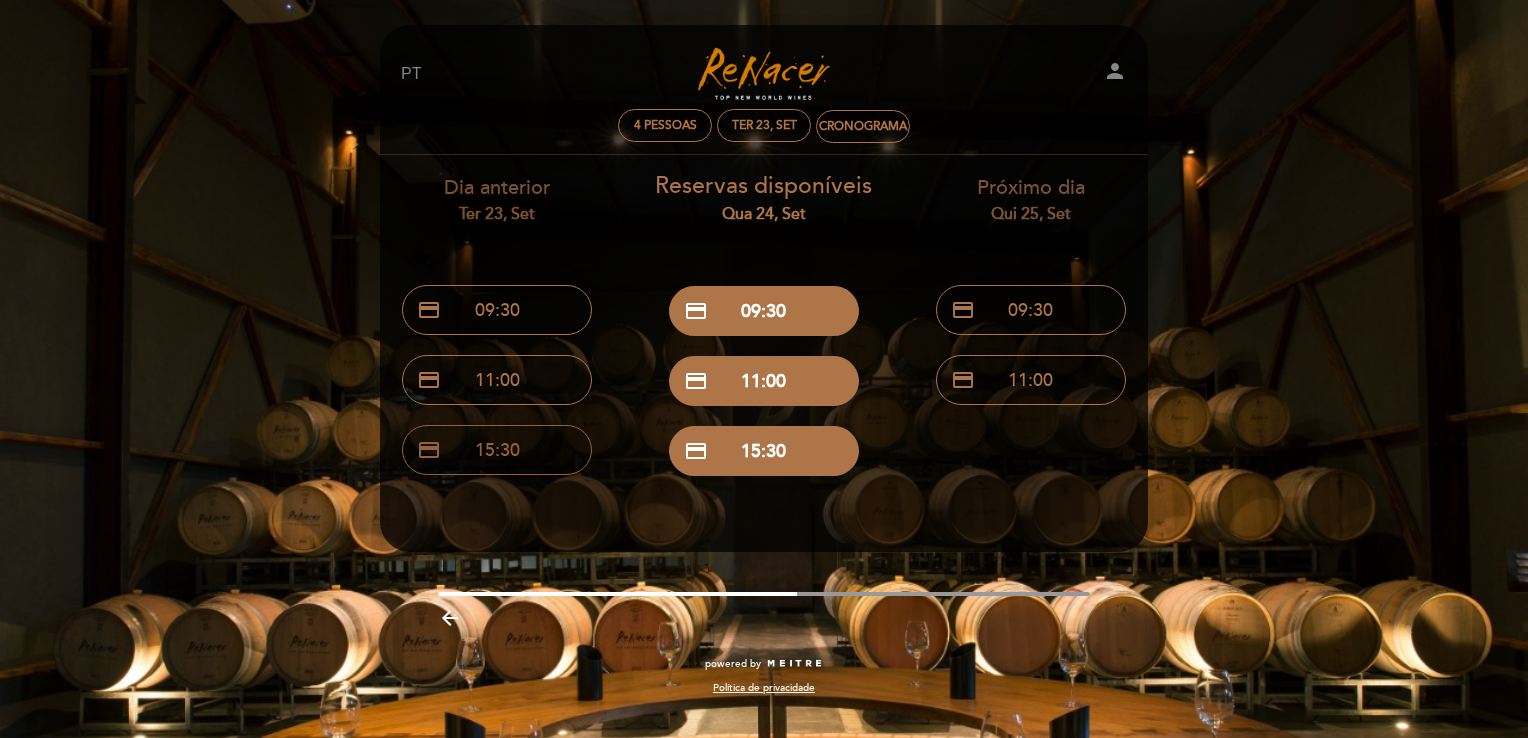 click on "credit_card
15:30" at bounding box center [497, 450] 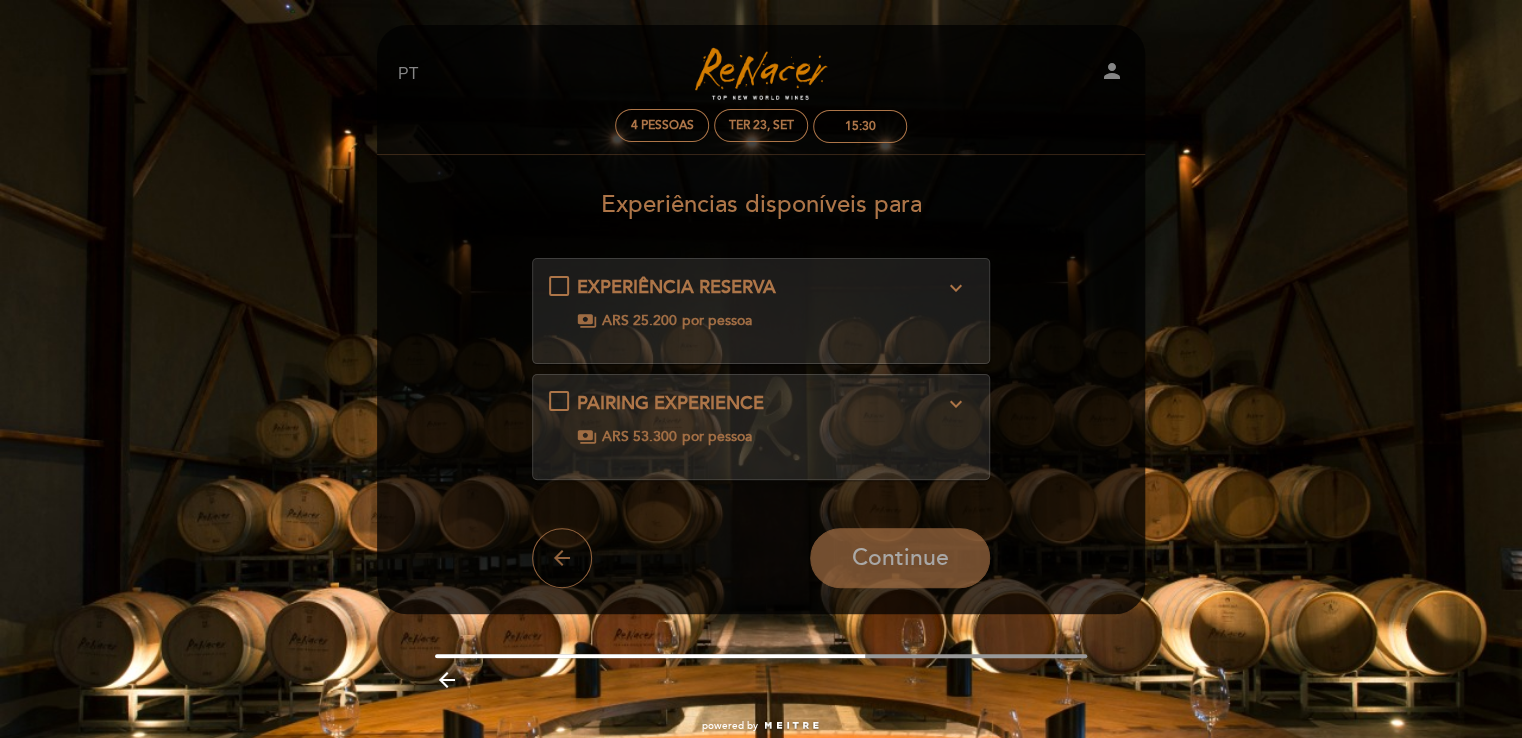 click on "arrow_back" at bounding box center [562, 558] 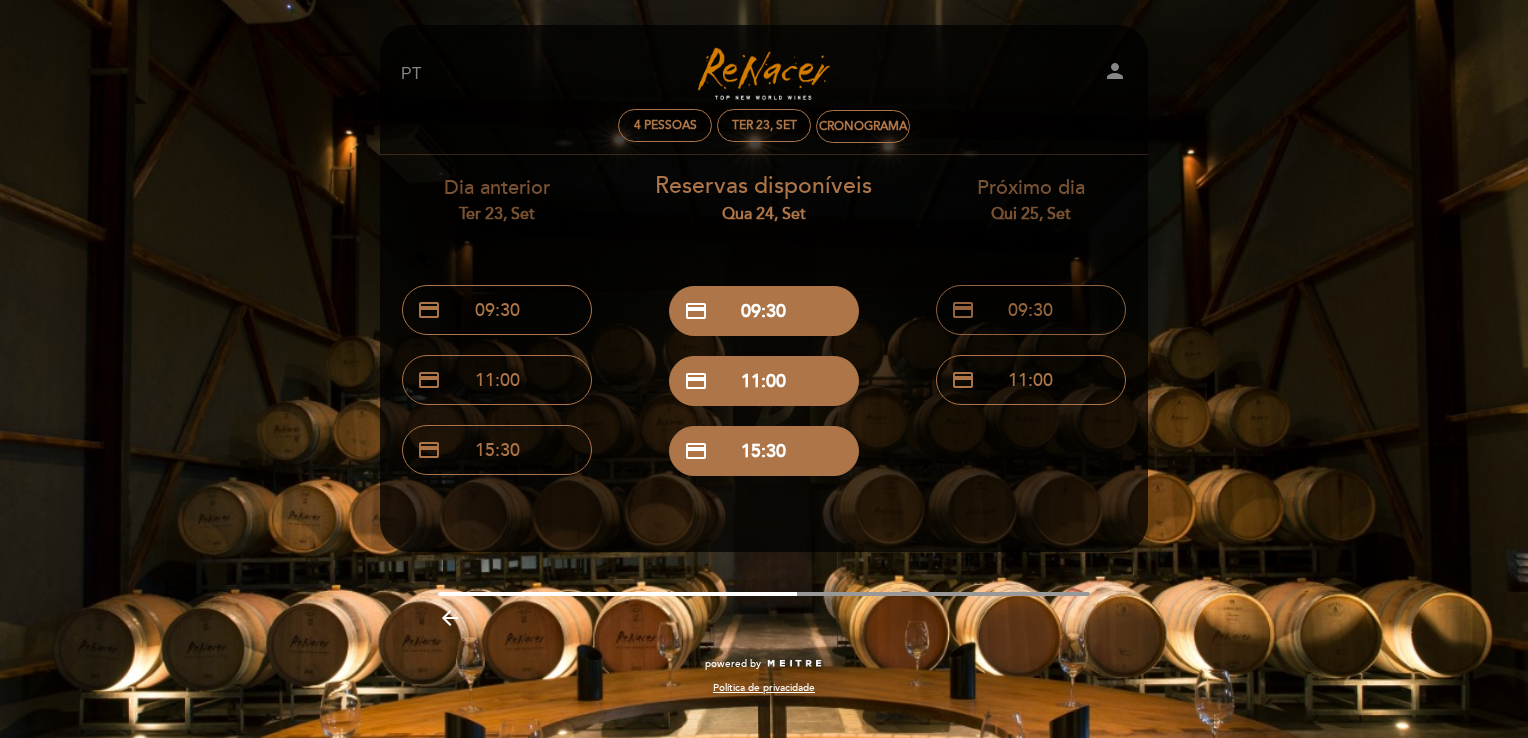 click on "credit_card
09:30" at bounding box center [1031, 310] 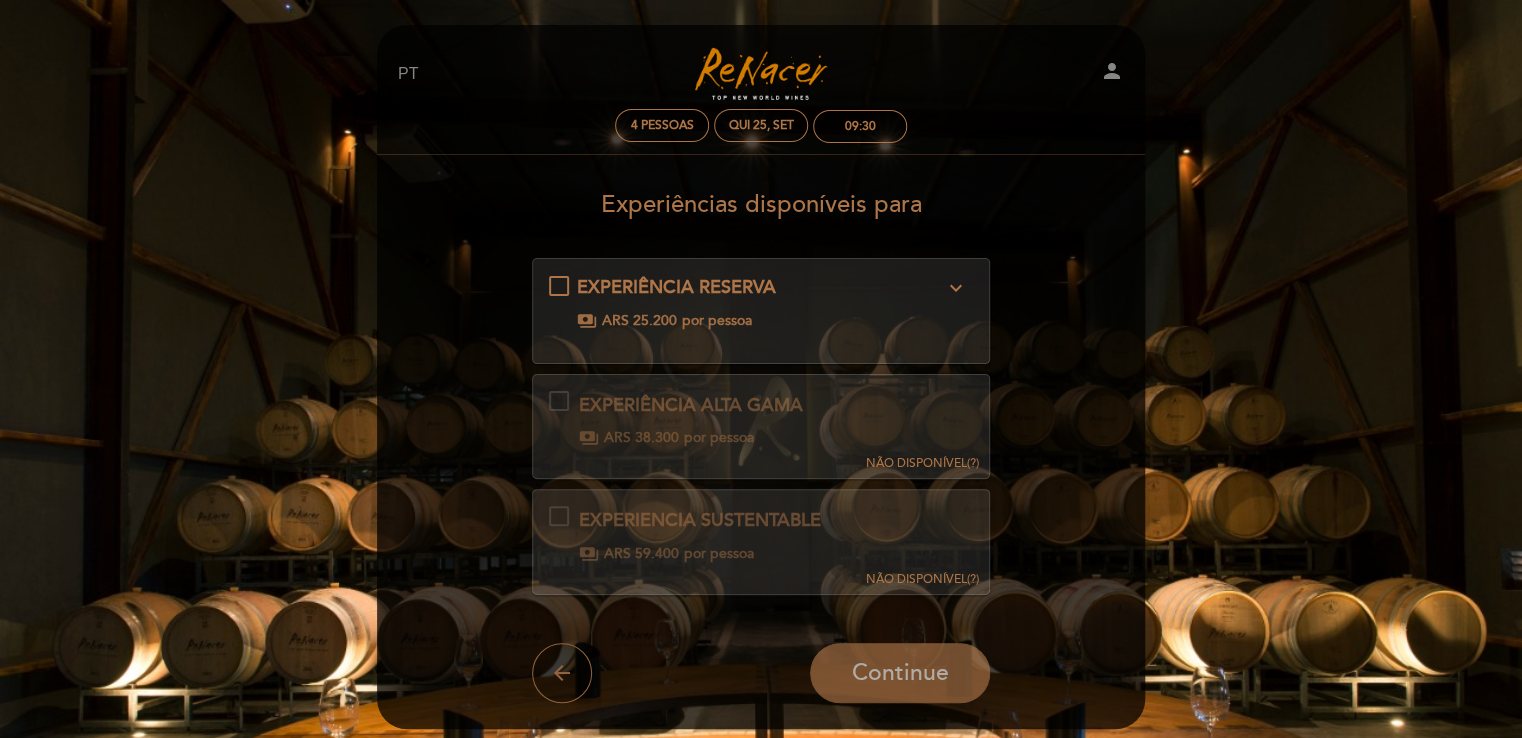 click on "arrow_back" at bounding box center (562, 673) 